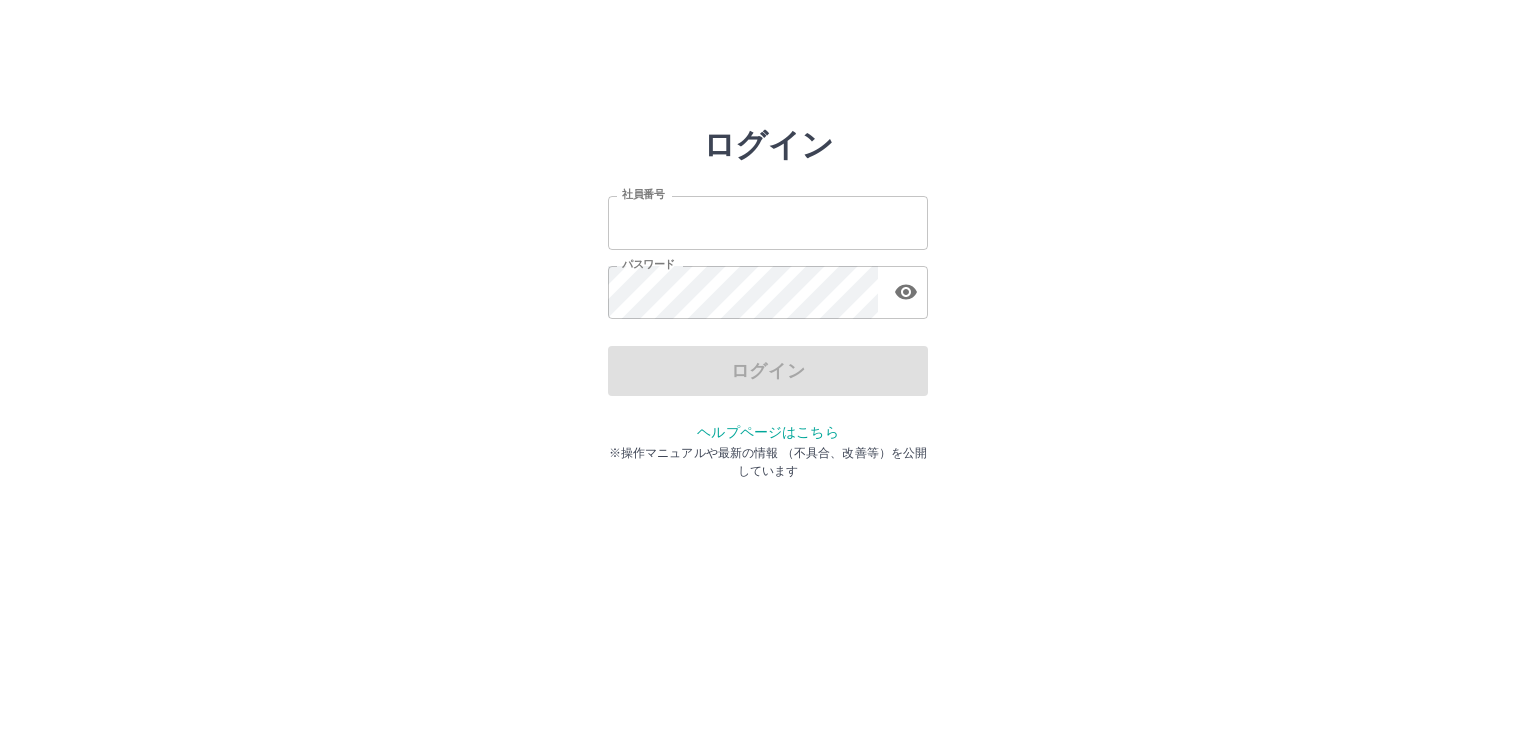 scroll, scrollTop: 0, scrollLeft: 0, axis: both 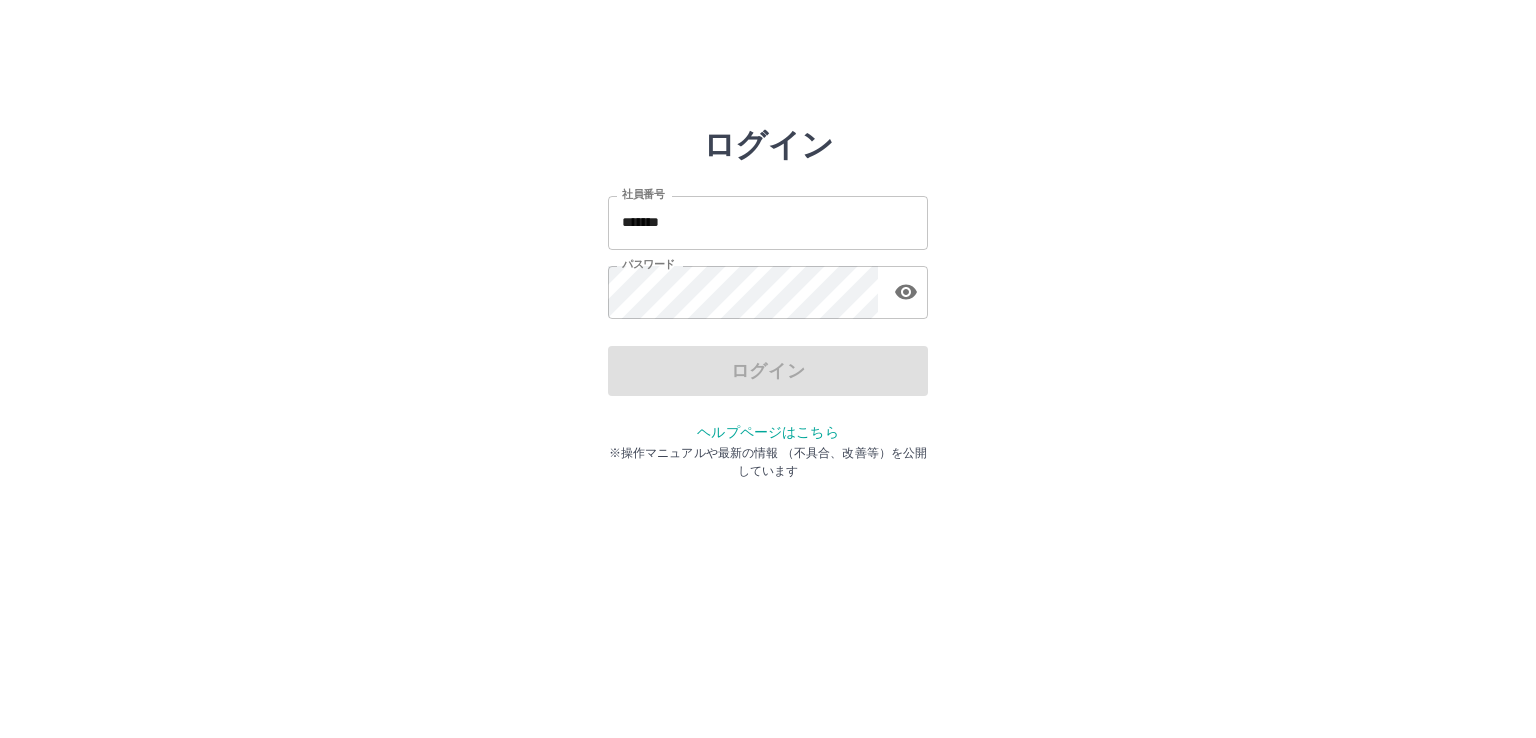 click on "ログイン" at bounding box center [768, 371] 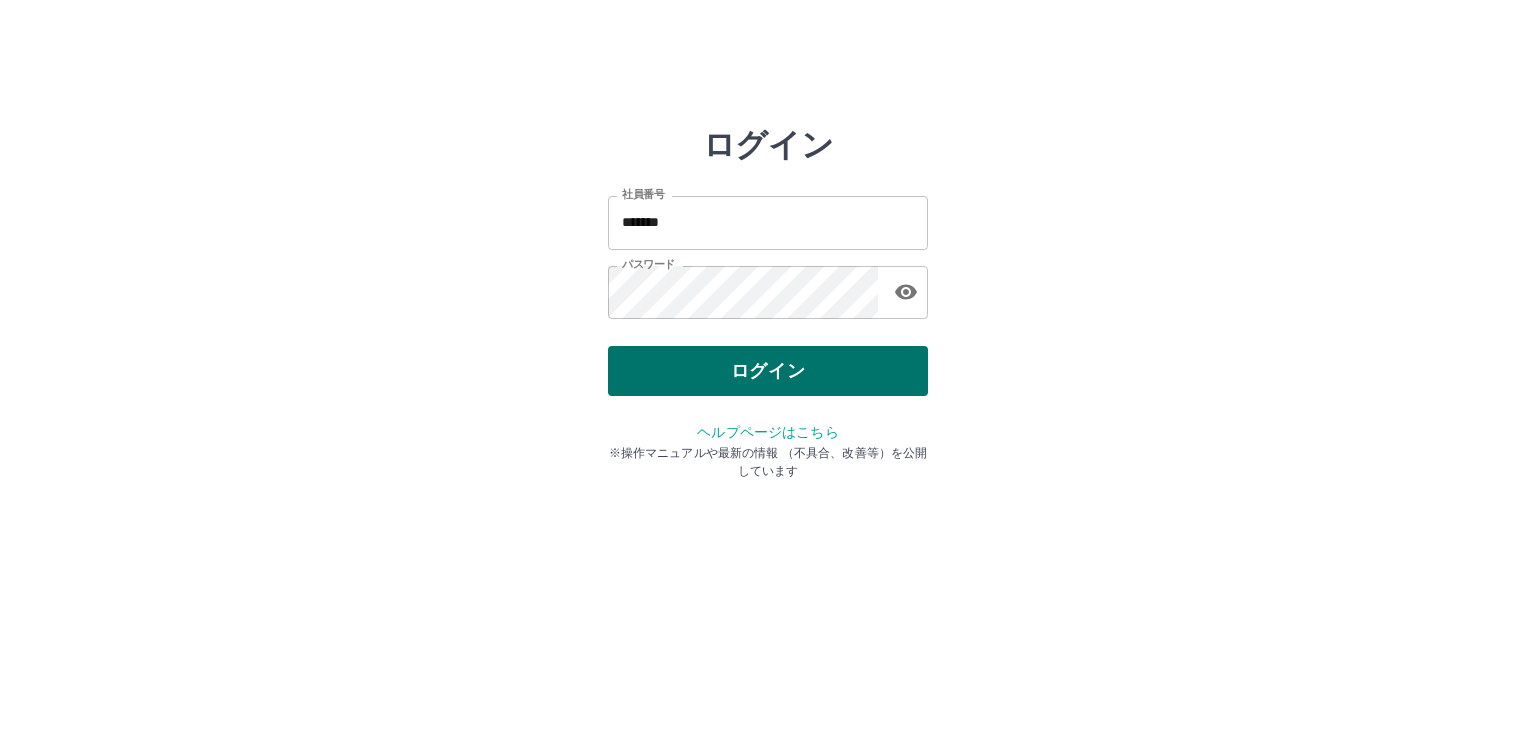 click on "ログイン" at bounding box center [768, 371] 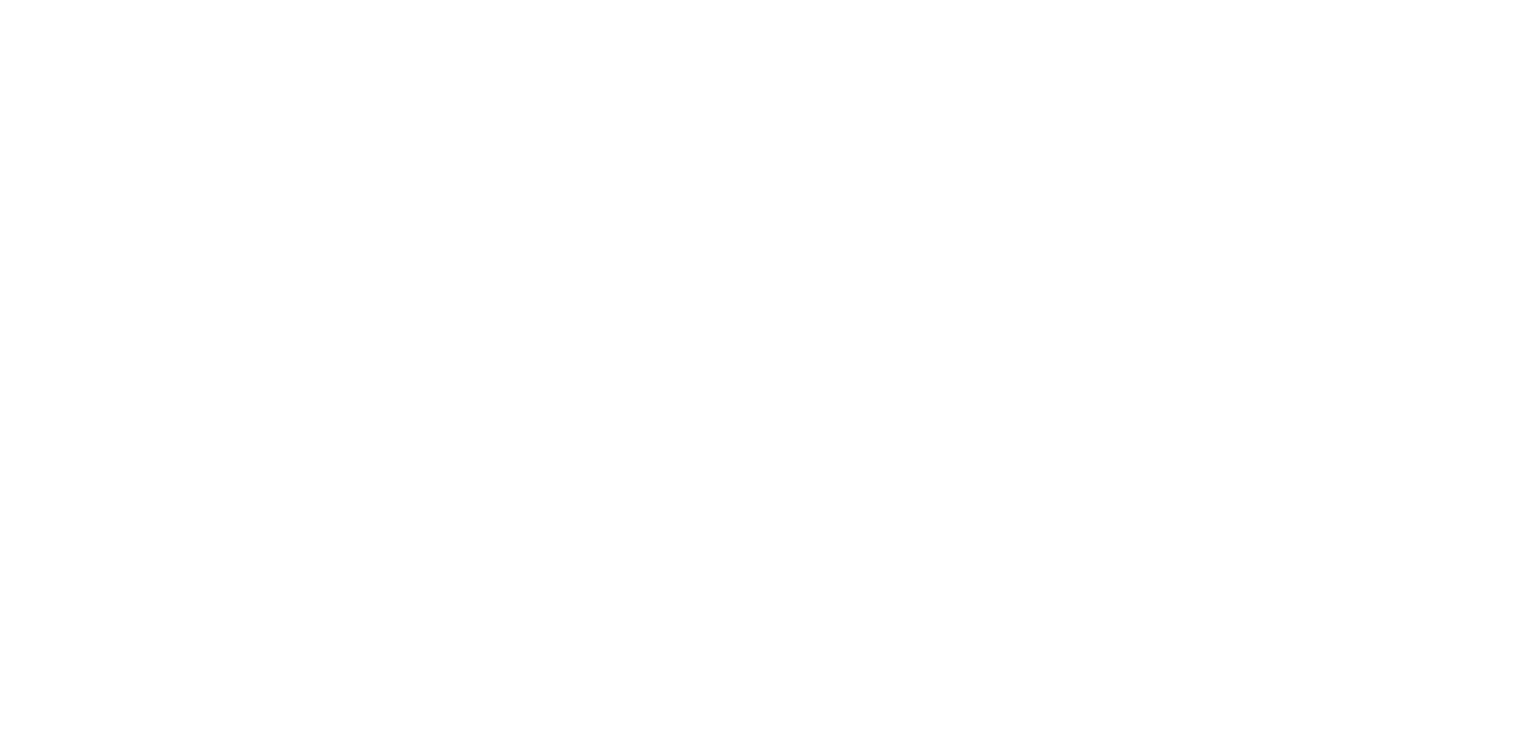 scroll, scrollTop: 0, scrollLeft: 0, axis: both 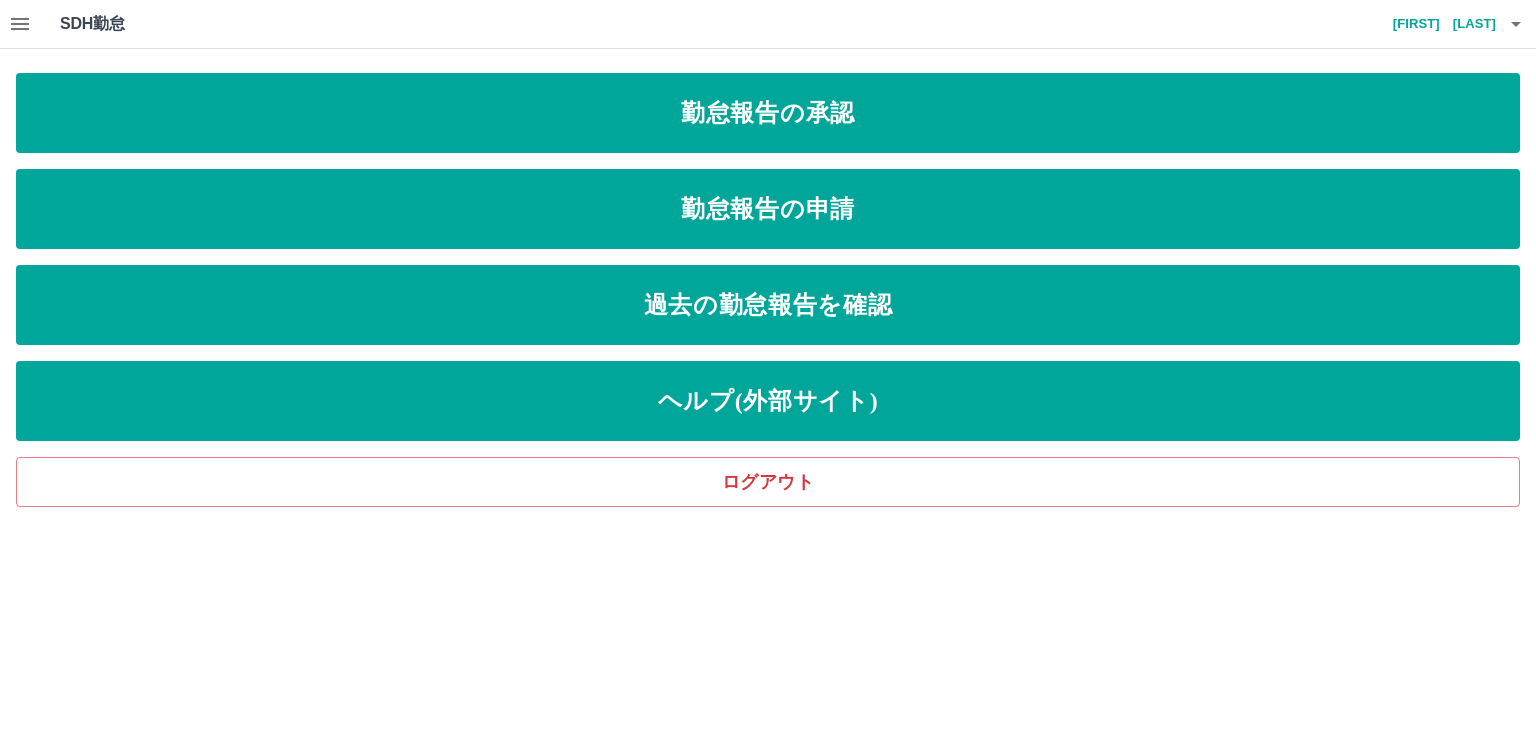 click 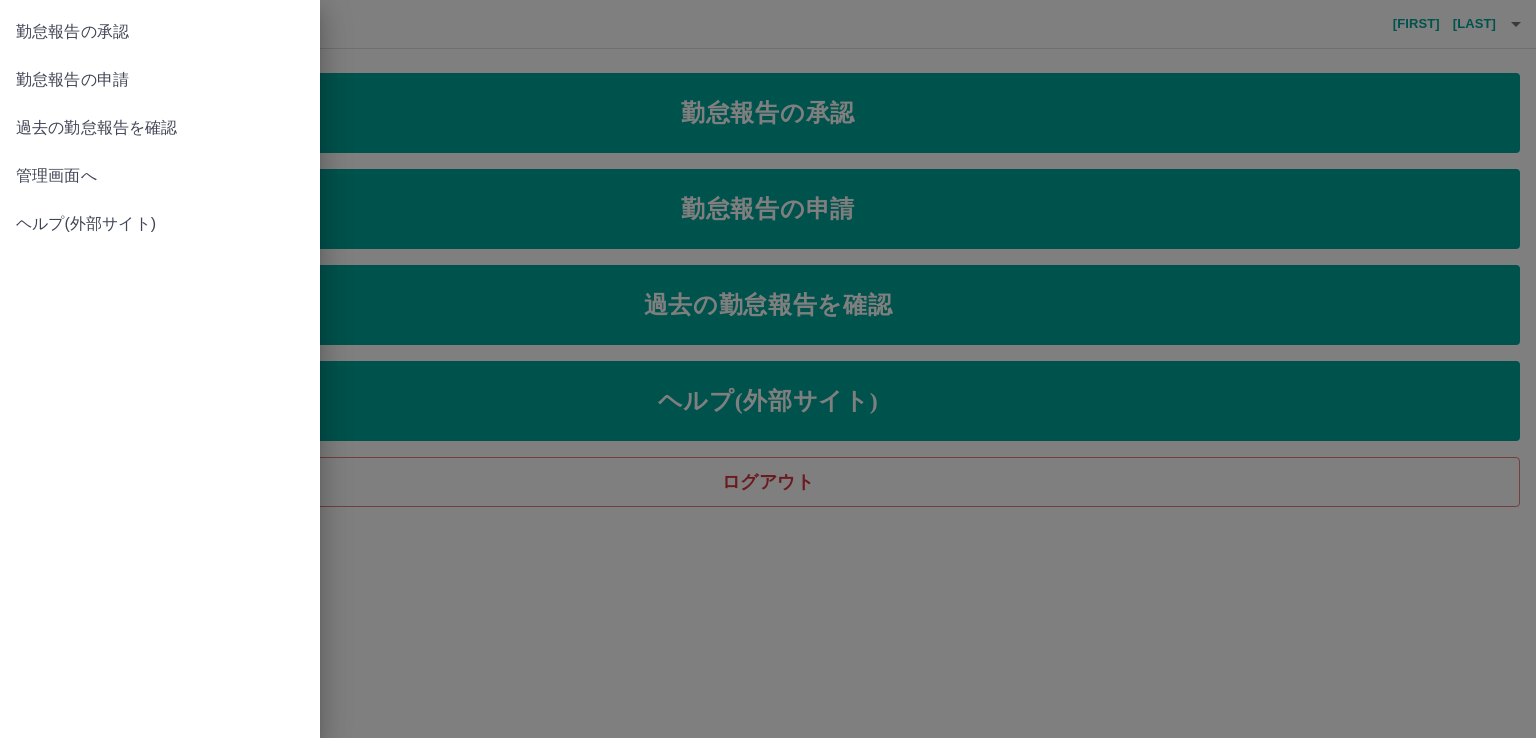 click at bounding box center (768, 369) 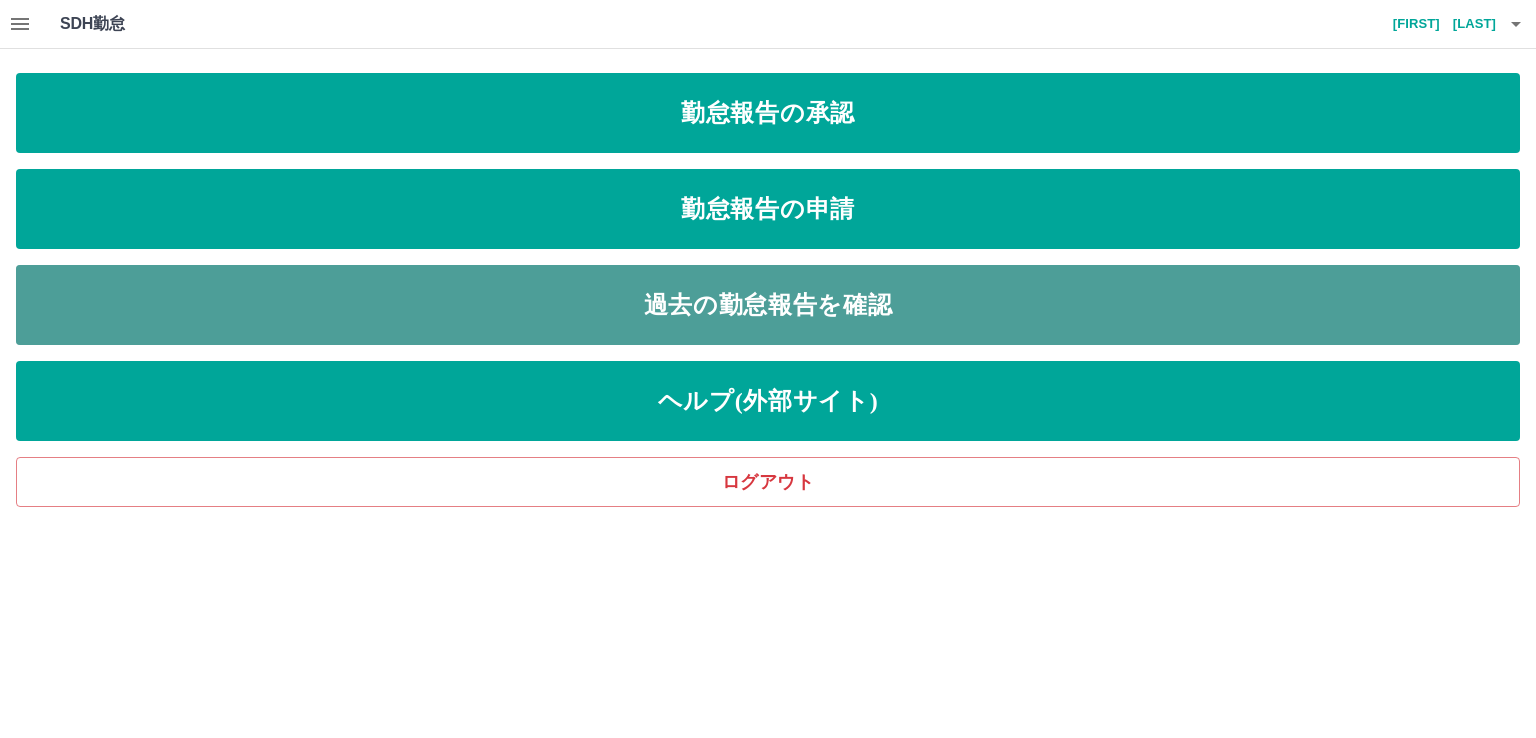 click on "過去の勤怠報告を確認" at bounding box center [768, 305] 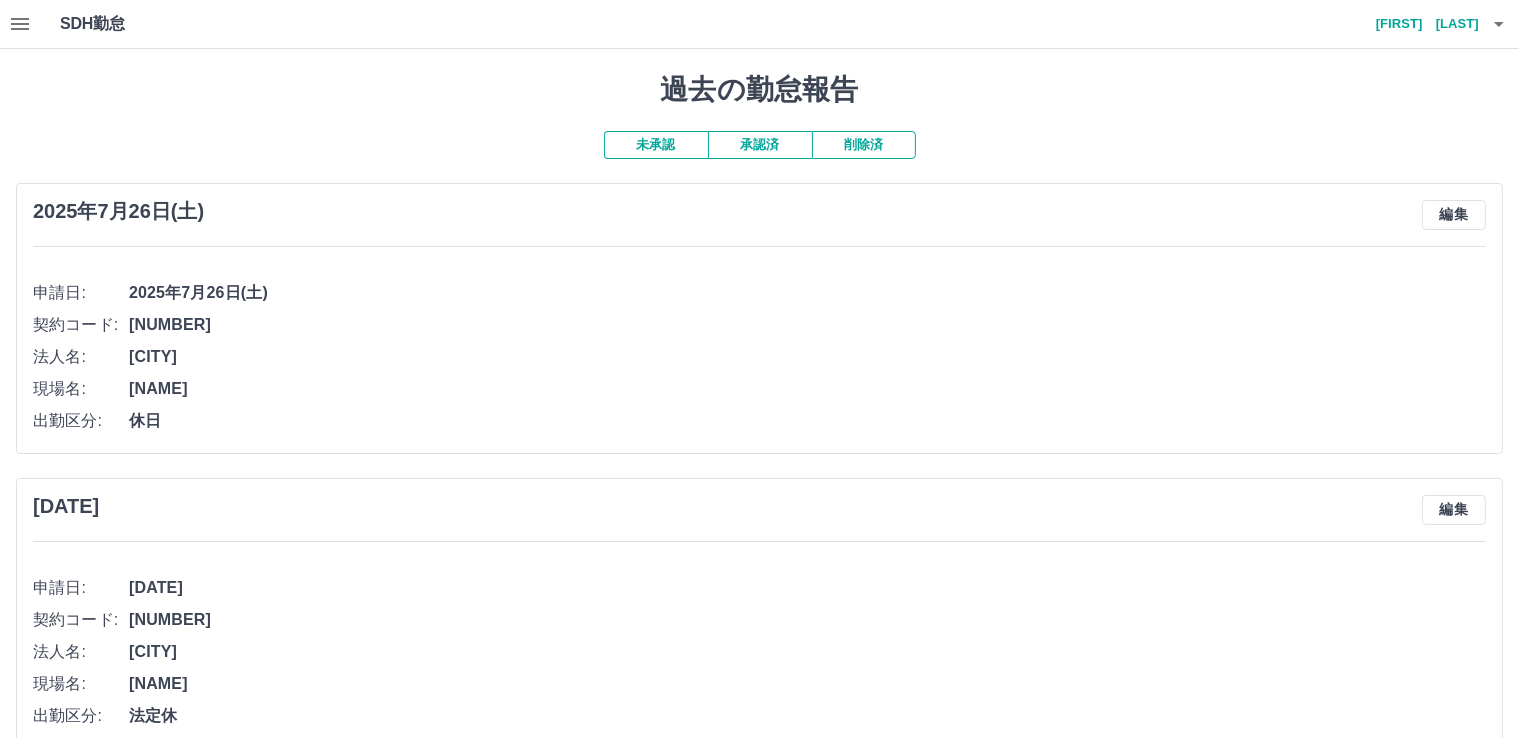 drag, startPoint x: 127, startPoint y: 67, endPoint x: 119, endPoint y: 60, distance: 10.630146 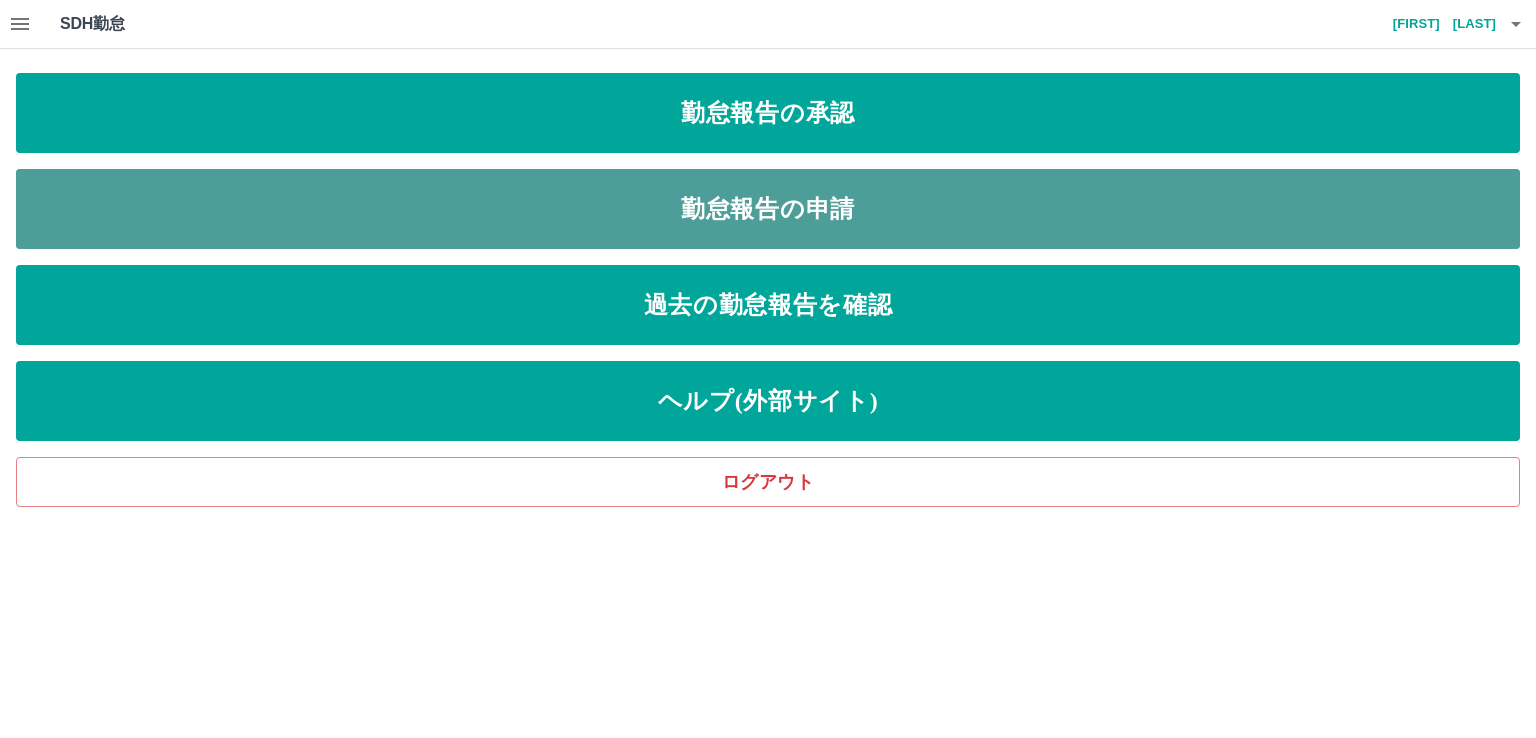 click on "勤怠報告の申請" at bounding box center (768, 209) 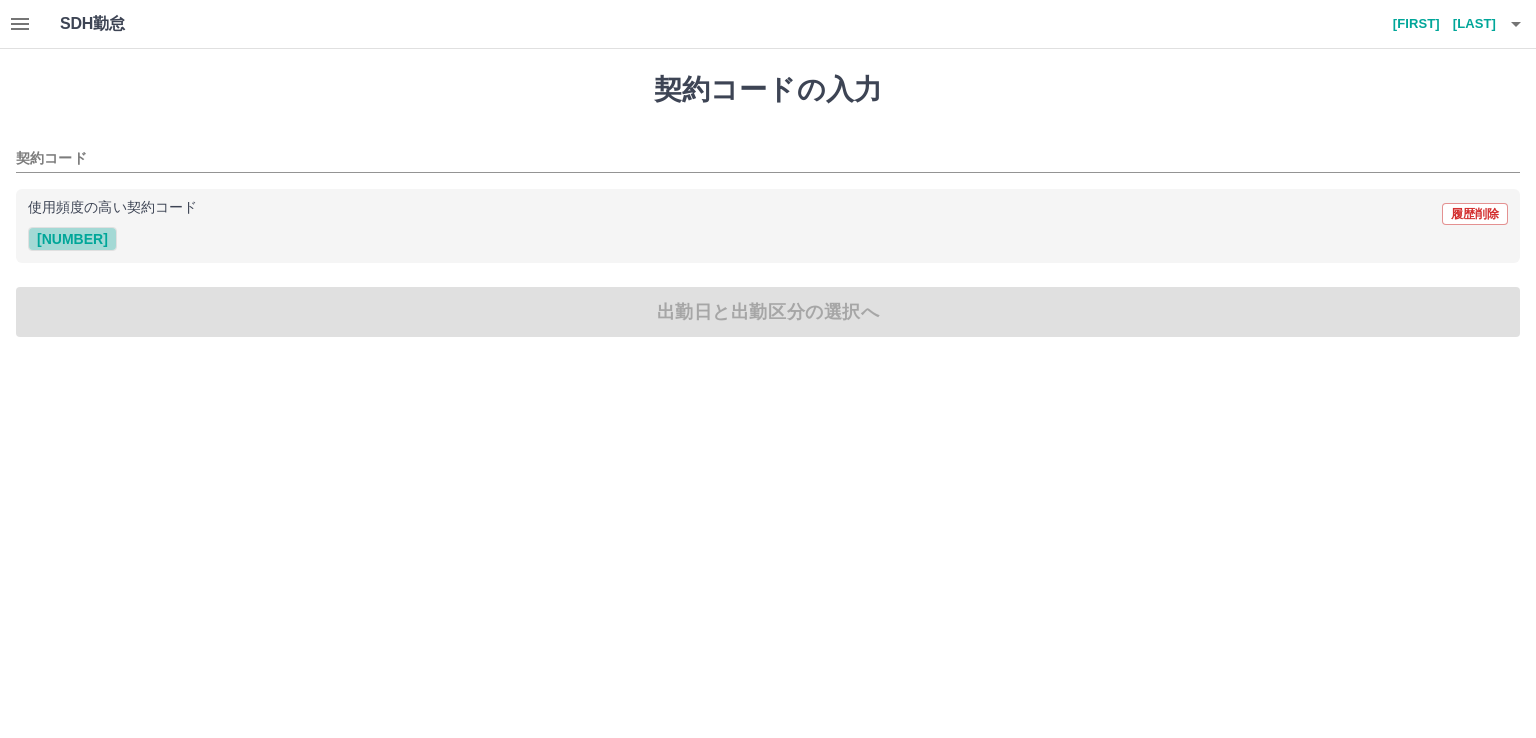 click on "[NUMBER]" at bounding box center [72, 239] 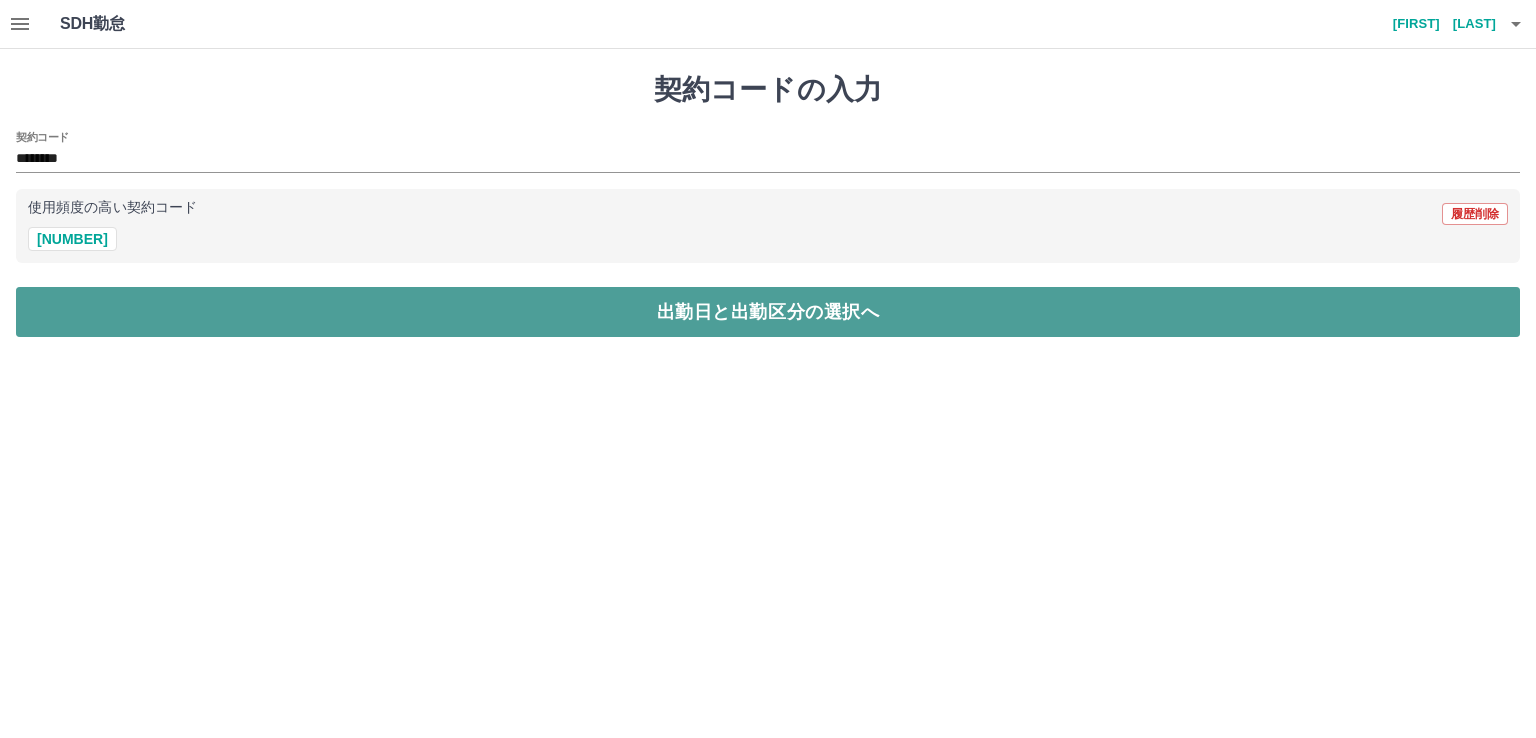 click on "出勤日と出勤区分の選択へ" at bounding box center (768, 312) 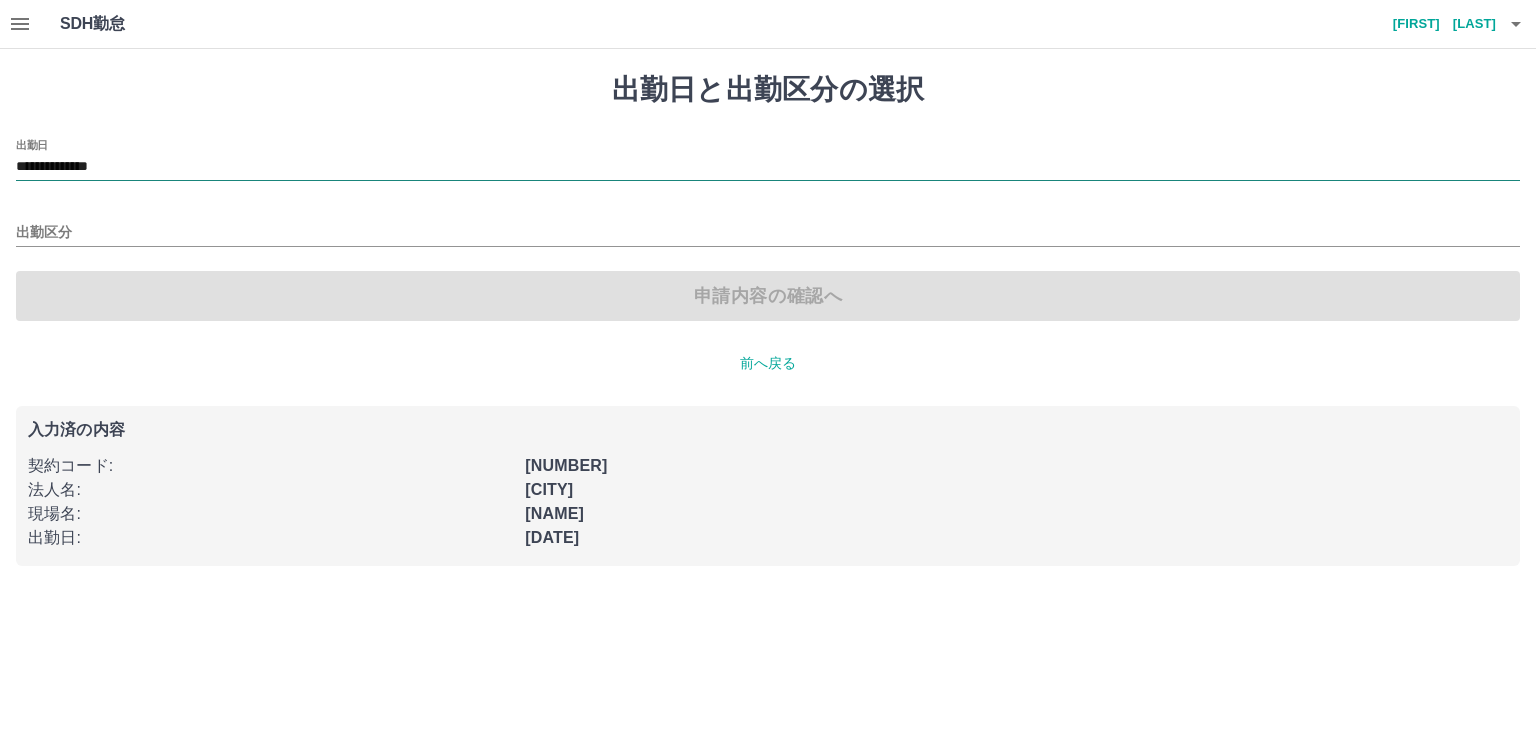 click on "**********" at bounding box center [768, 167] 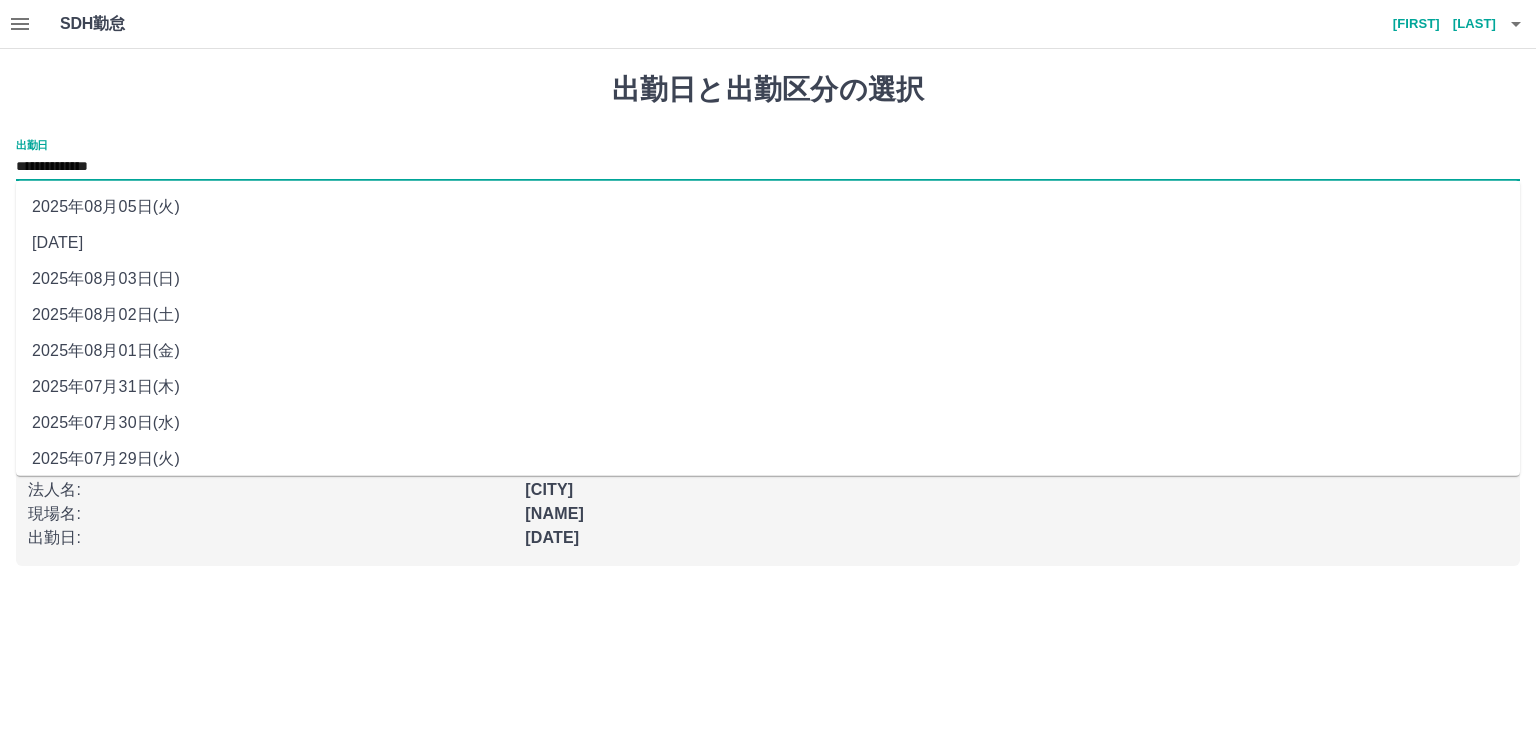 click on "2025年08月03日(日)" at bounding box center (768, 279) 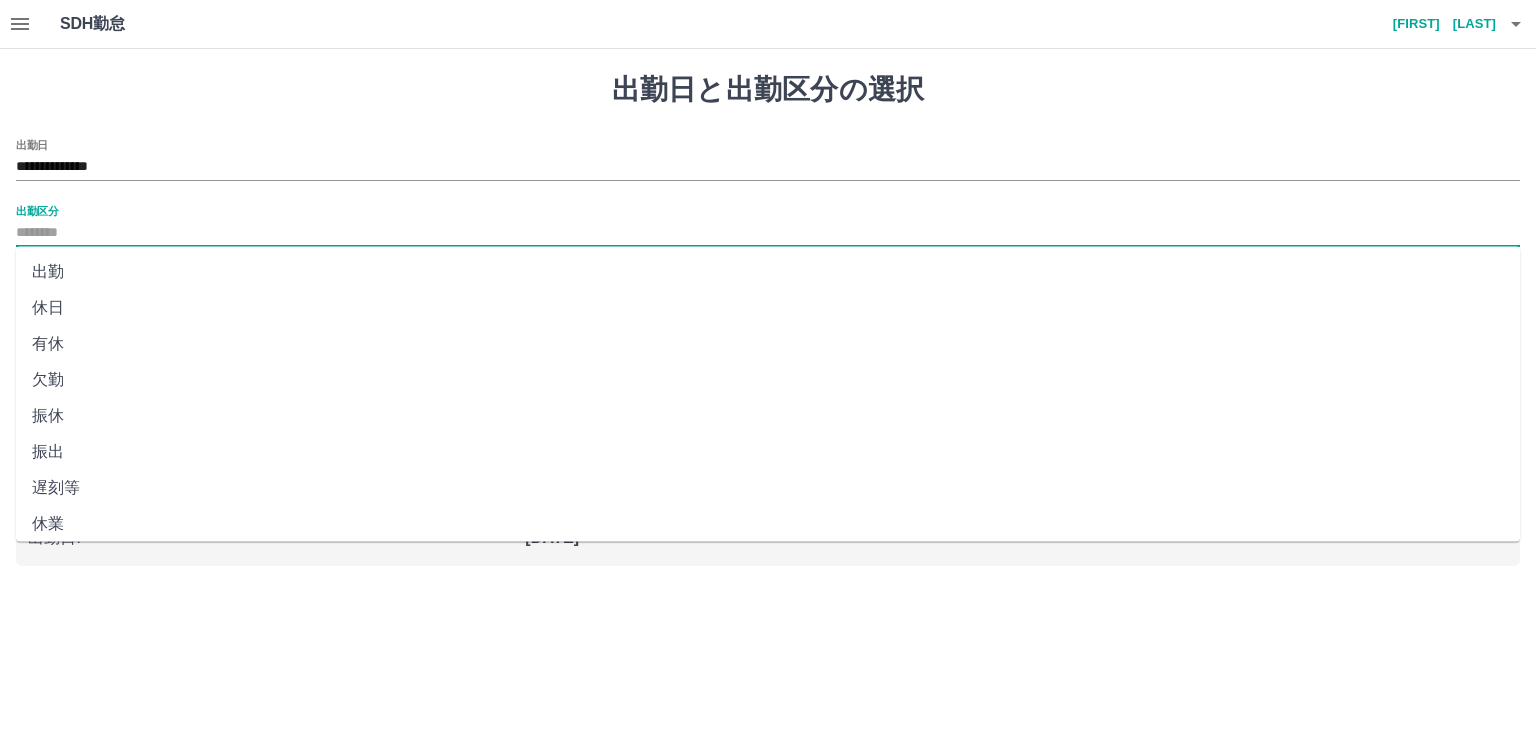click on "出勤区分" at bounding box center (768, 233) 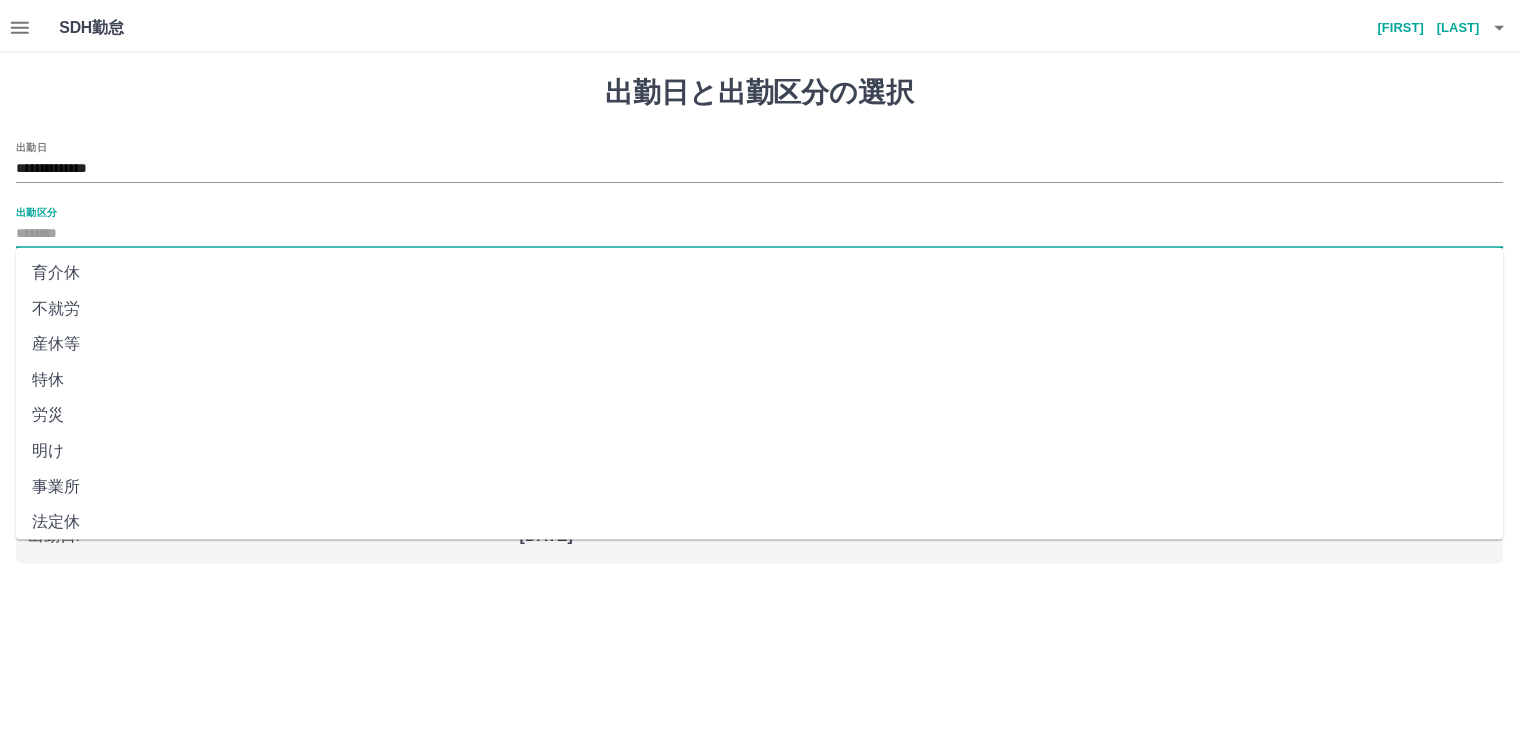 scroll, scrollTop: 368, scrollLeft: 0, axis: vertical 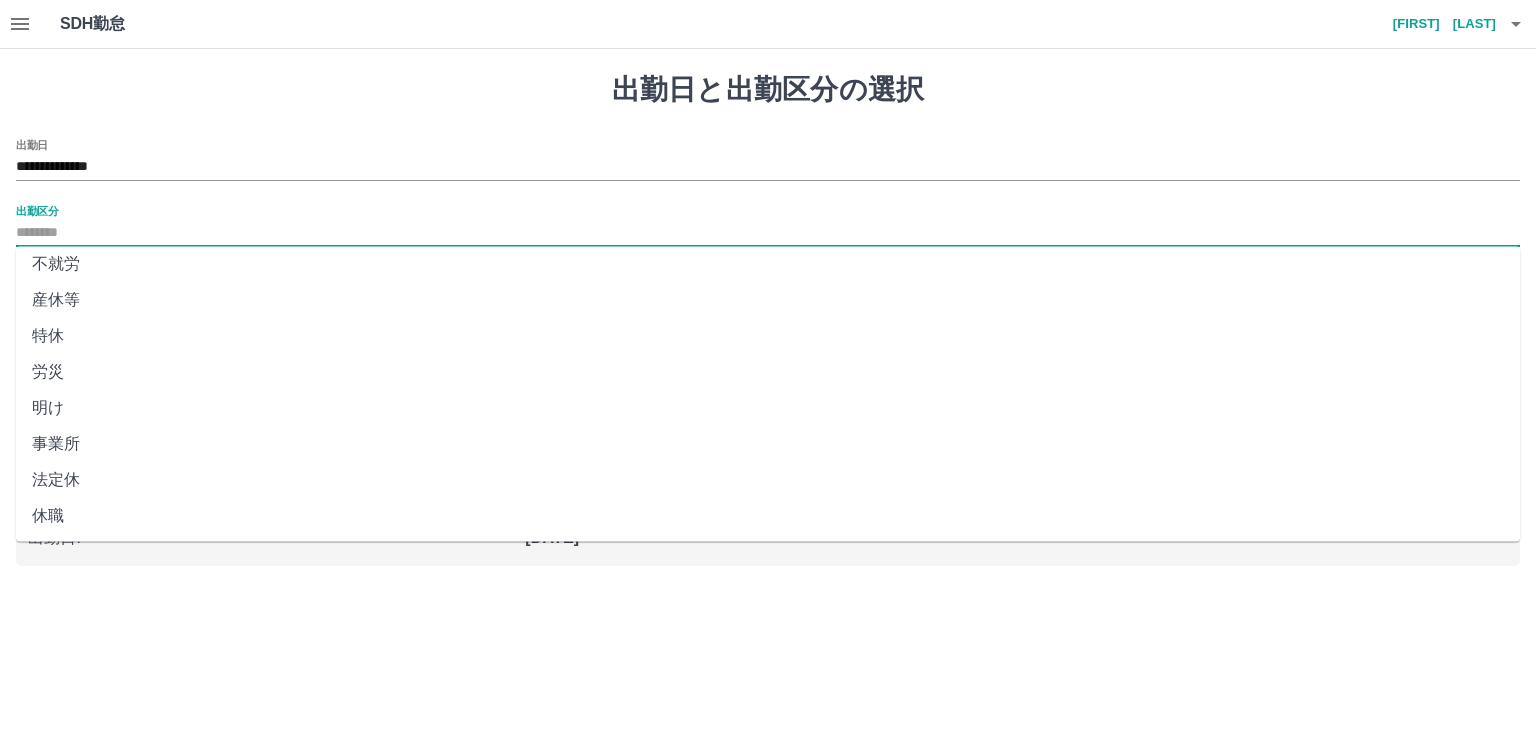 click on "法定休" at bounding box center [768, 480] 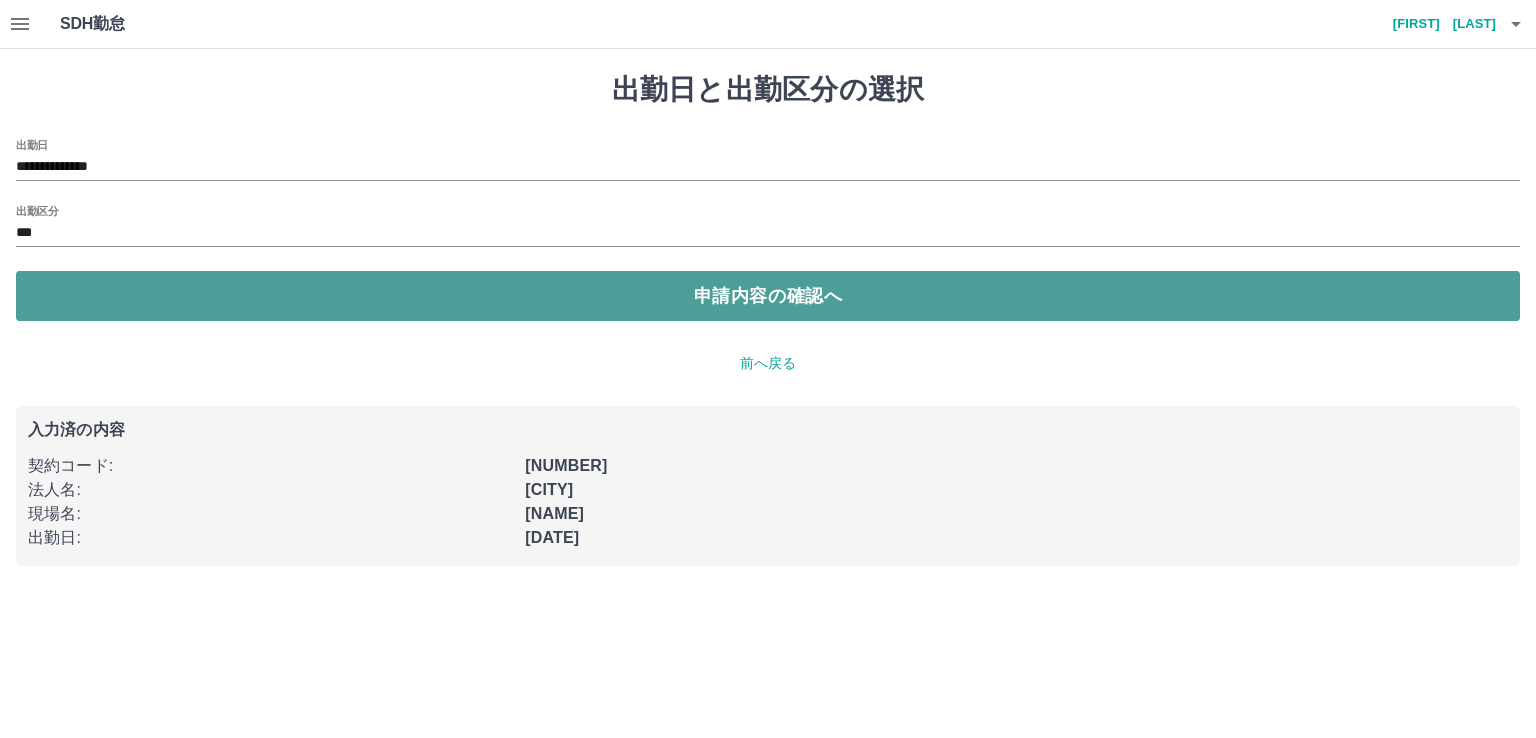 click on "申請内容の確認へ" at bounding box center (768, 296) 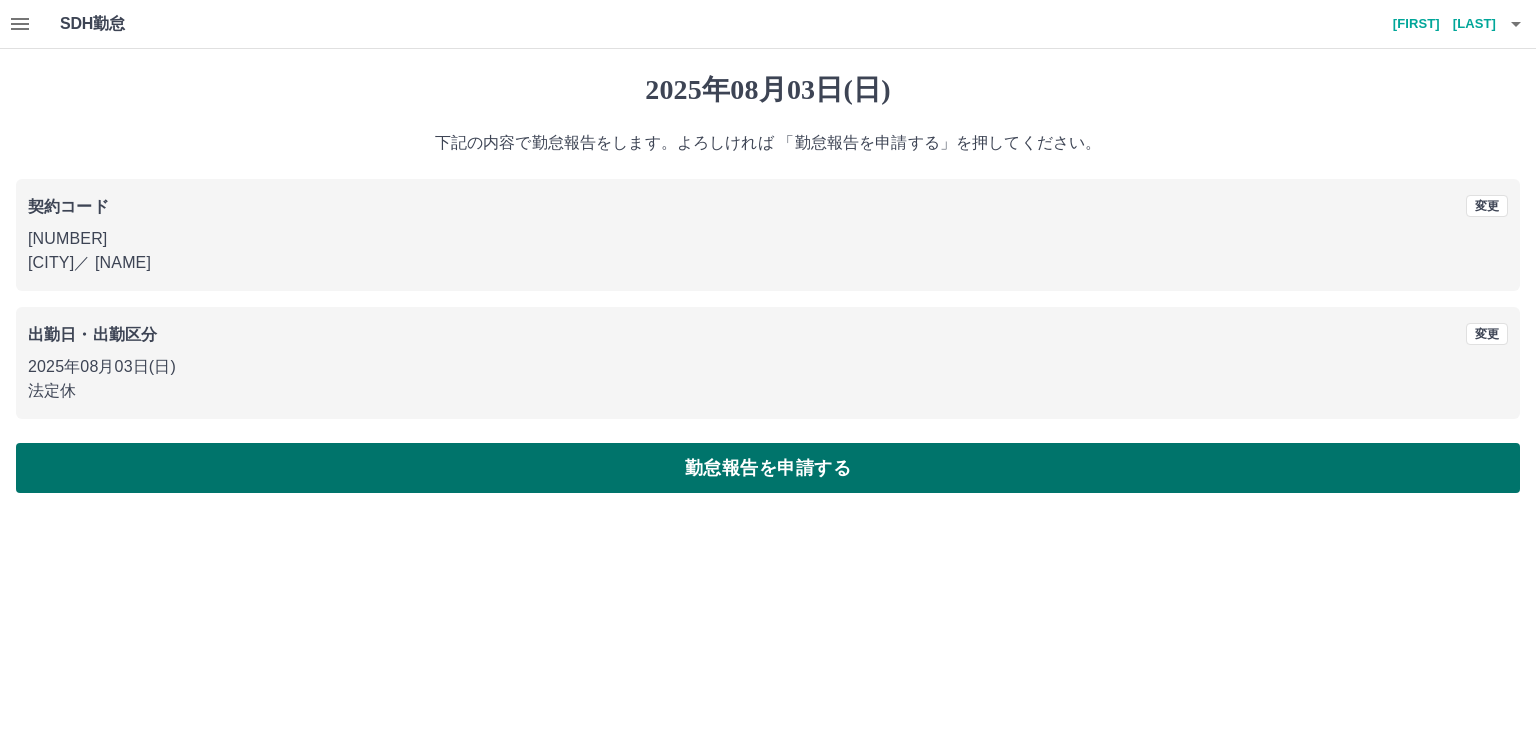click on "勤怠報告を申請する" at bounding box center [768, 468] 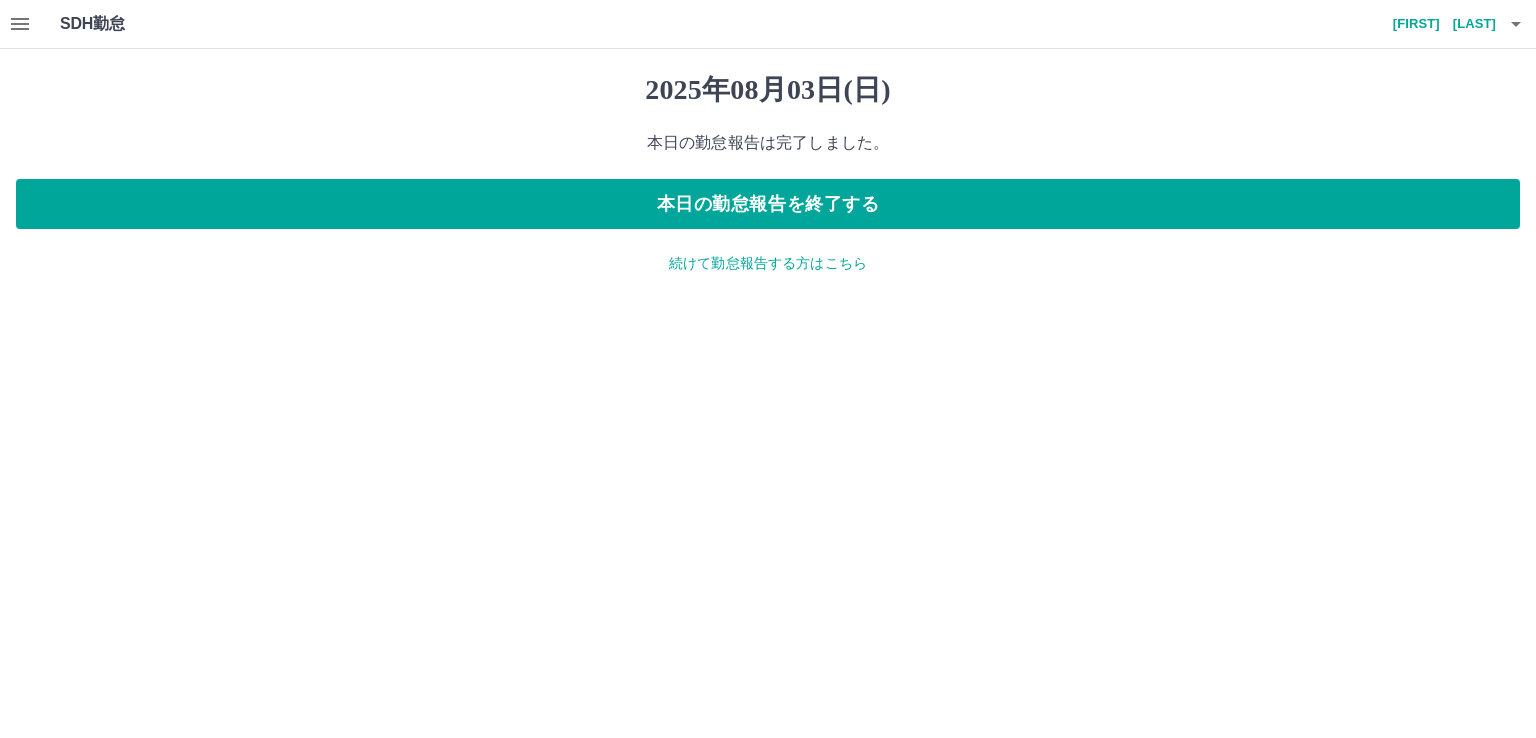 click at bounding box center [20, 24] 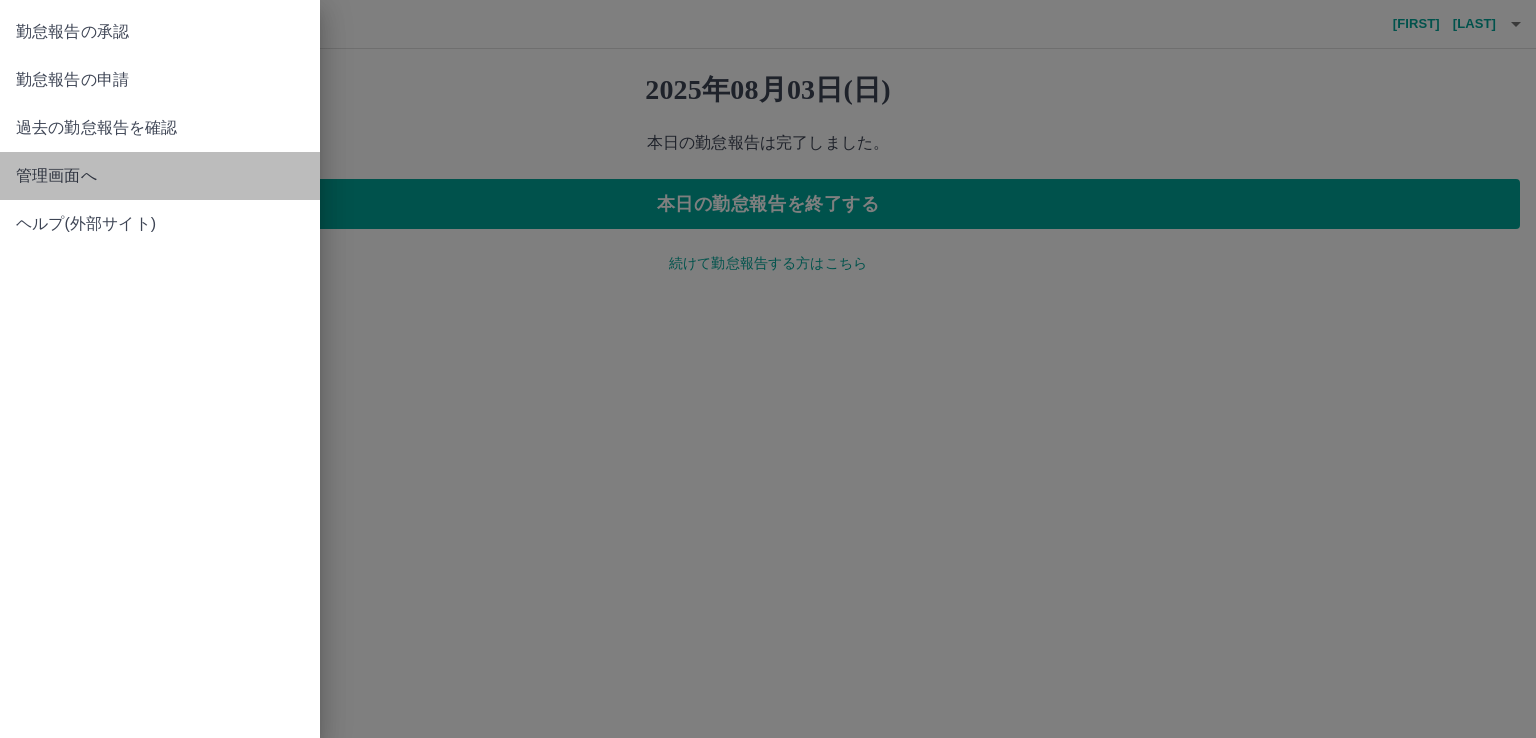 click on "管理画面へ" at bounding box center [160, 176] 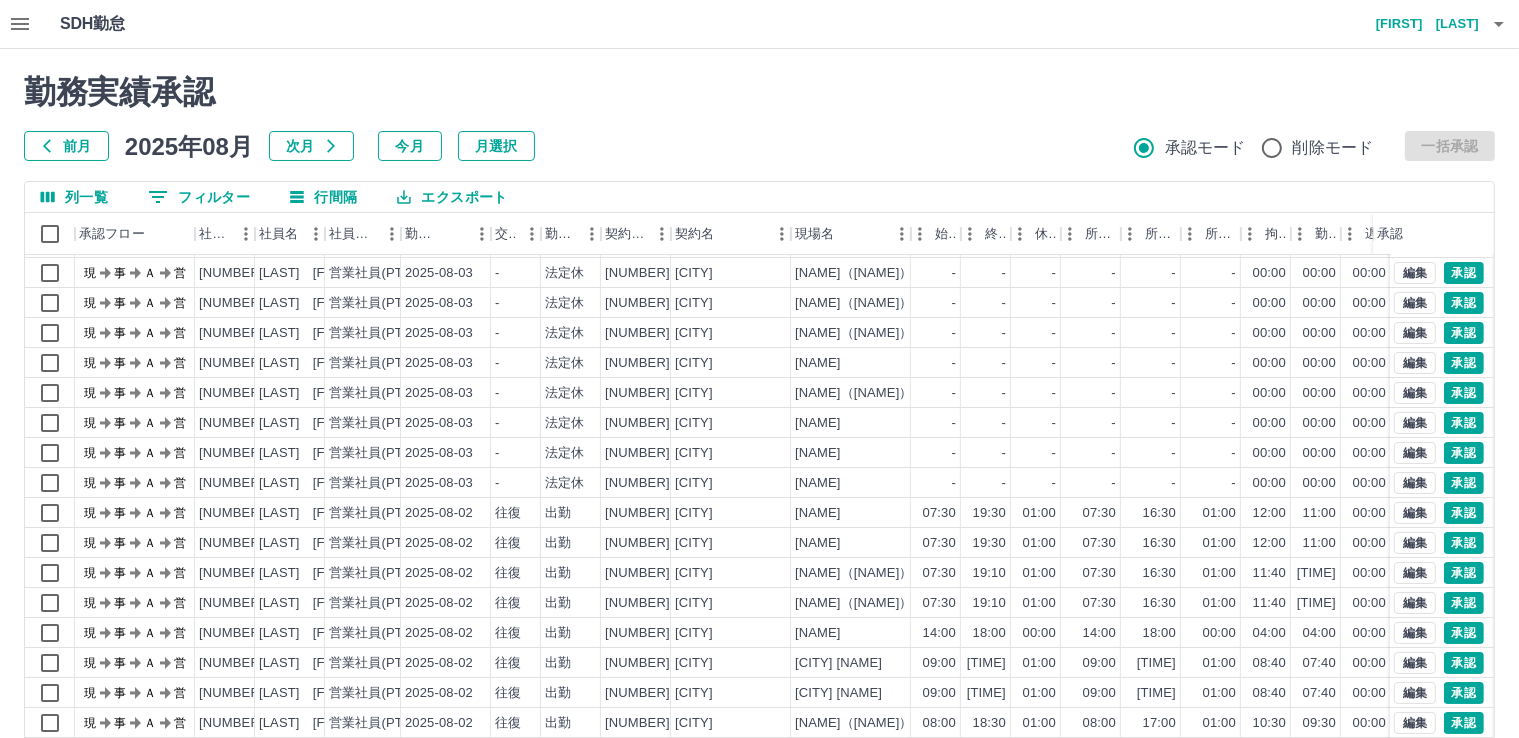 scroll, scrollTop: 103, scrollLeft: 0, axis: vertical 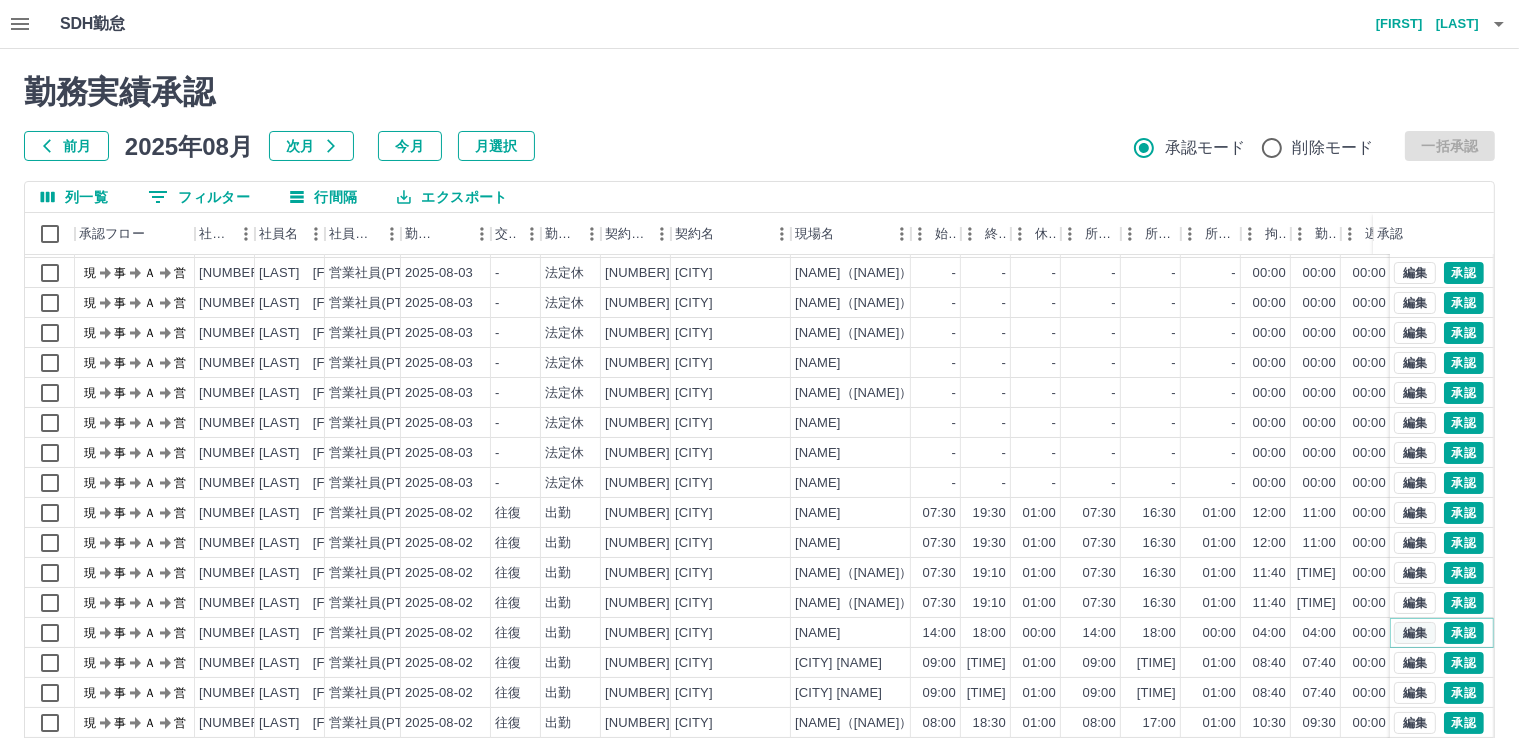 click on "編集" at bounding box center (1415, 633) 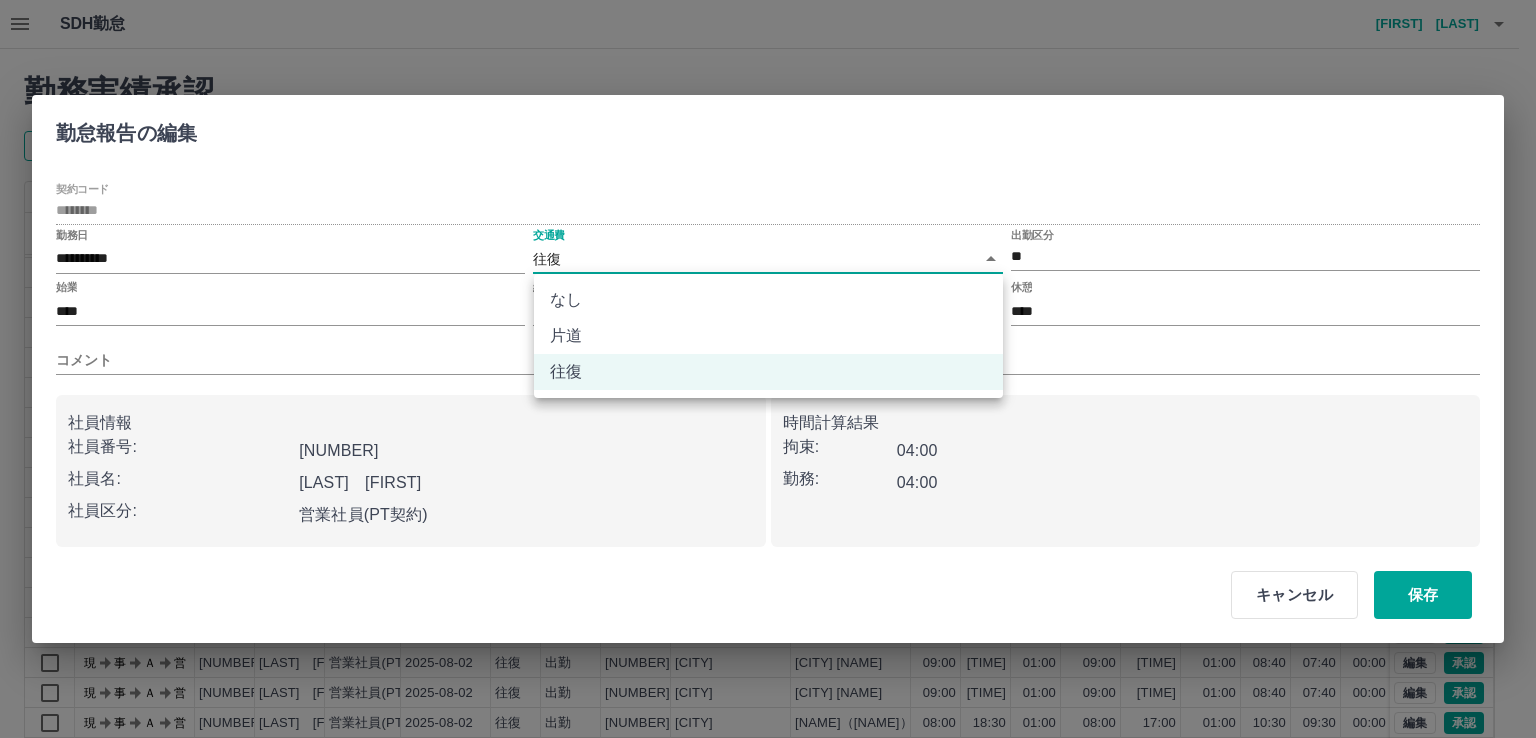 click on "SDH勤怠 [FIRST]　[LAST] 勤務実績承認 前月 [DATE] 次月 今月 月選択 承認モード 削除モード 一括承認 列一覧 0 フィルター 行間隔 エクスポート 承認フロー 社員番号 社員名 社員区分 勤務日 交通費 勤務区分 契約コード 契約名 現場名 始業 終業 休憩 所定開始 所定終業 所定休憩 拘束 勤務 遅刻等 コメント ステータス 承認 現 事 Ａ 営 [NUMBER] [LAST]　[FIRST] 営業社員(PT契約) [DATE]  -  法定休 [NUMBER] [CITY] [NAME] - - - - - - [TIME] [TIME] [TIME] 現場責任者承認待 現 事 Ａ 営 [NUMBER] [LAST]　[FIRST] 営業社員(PT契約) [DATE]  -  法定休 [NUMBER] [CITY] [NAME] - - - - - - [TIME] [TIME] [TIME] 現場責任者承認待 現 事 Ａ 営 [NUMBER] [LAST]　[FIRST] 営業社員(PT契約) [DATE]  -  法定休 [NUMBER] [CITY] [TIME] [TIME] [TIME]" at bounding box center [768, 422] 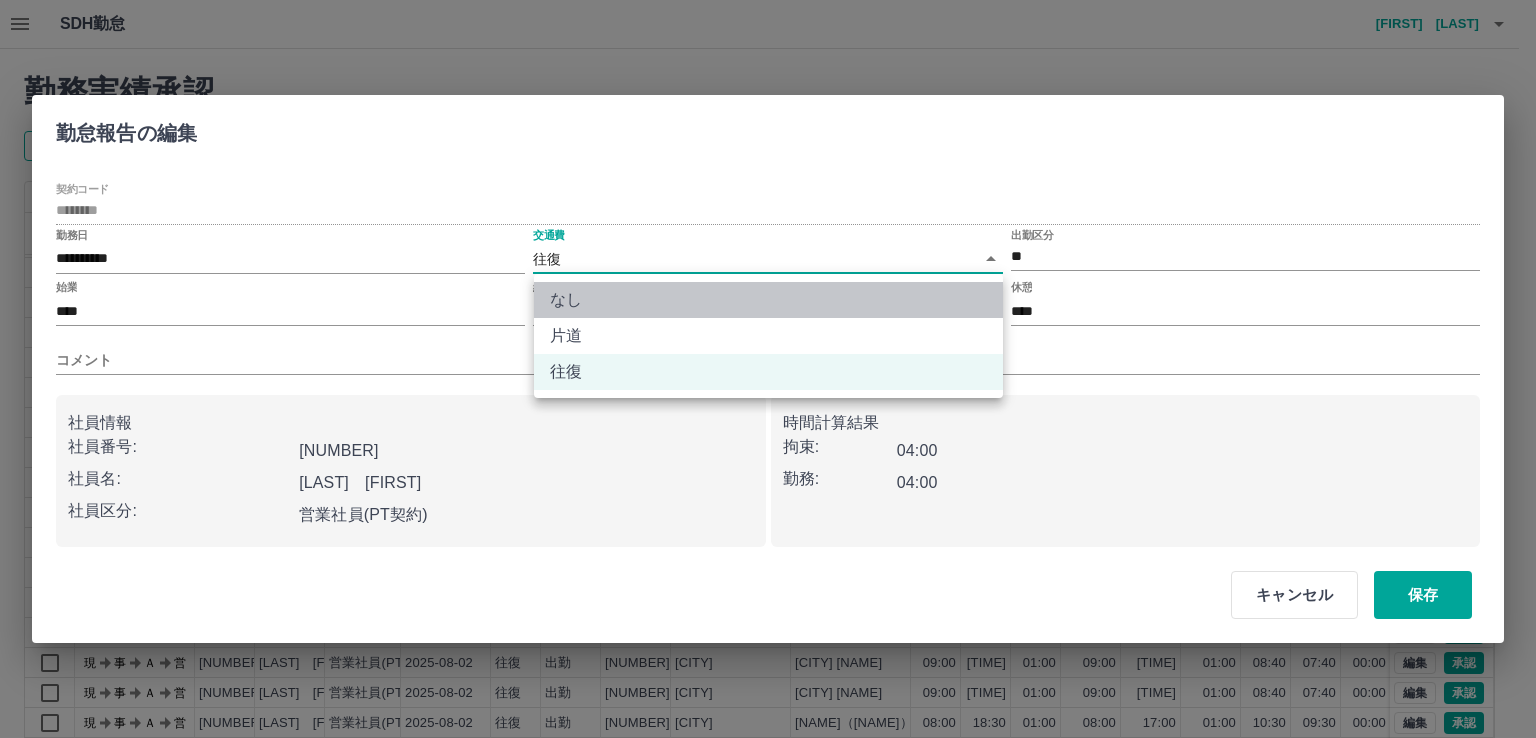 click on "なし" at bounding box center (768, 300) 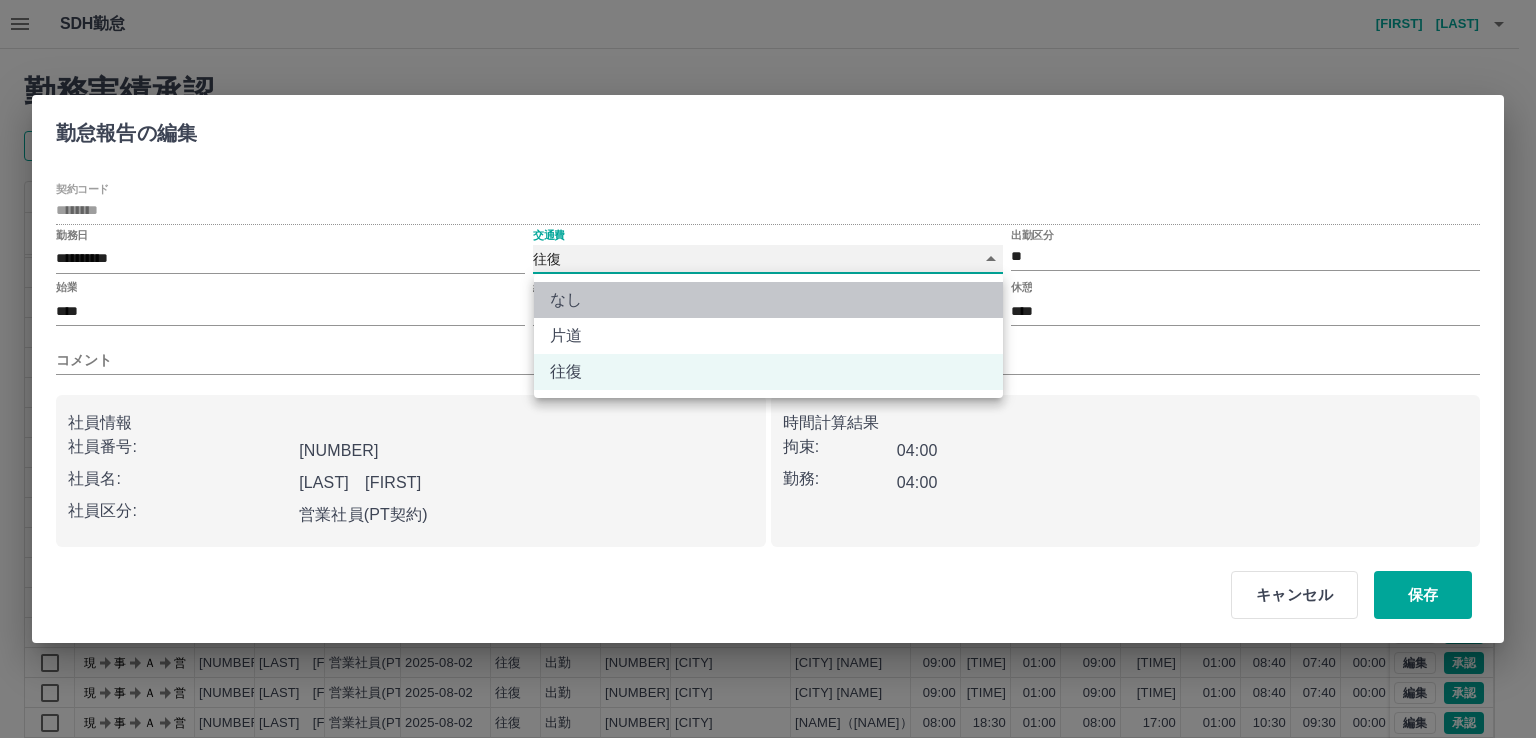 type on "****" 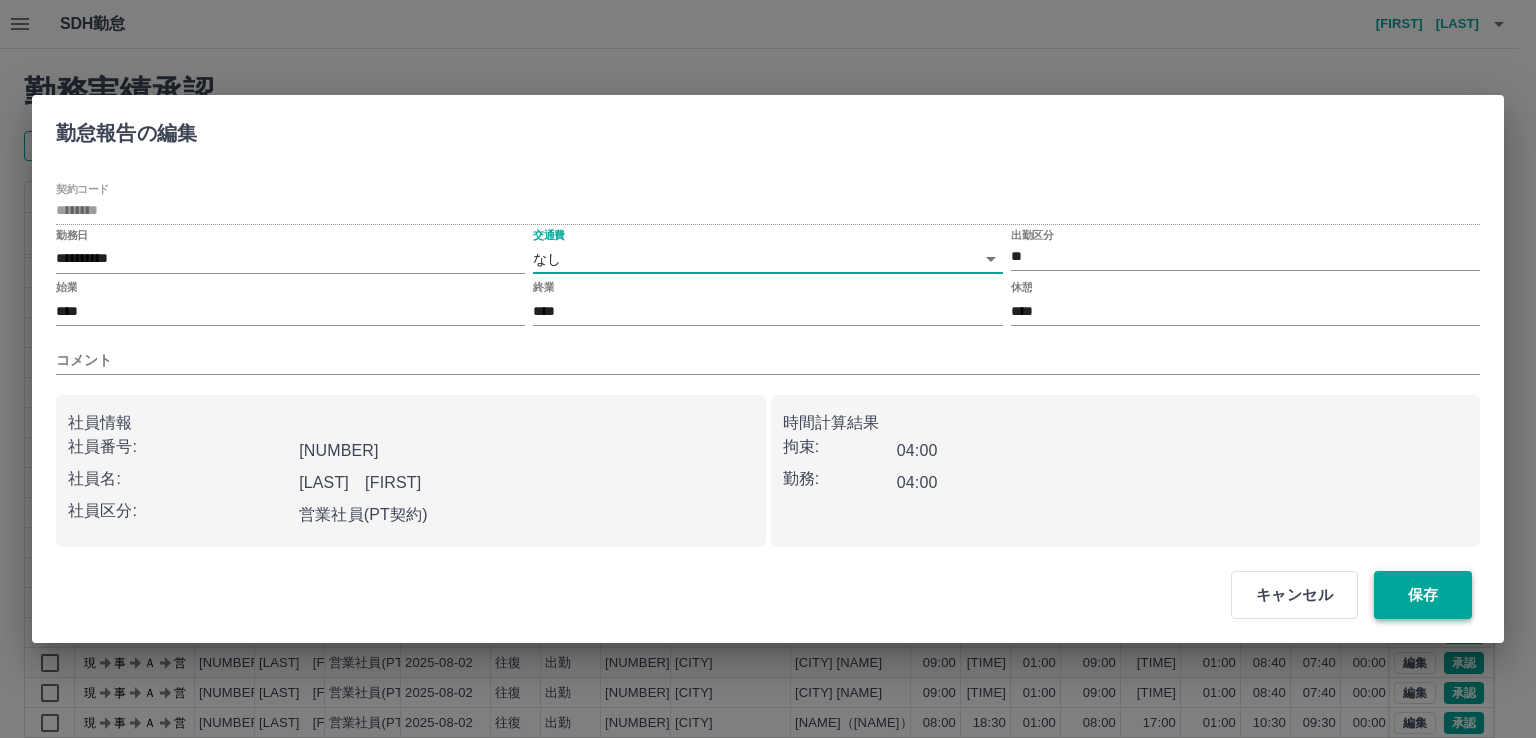 click on "保存" at bounding box center [1423, 595] 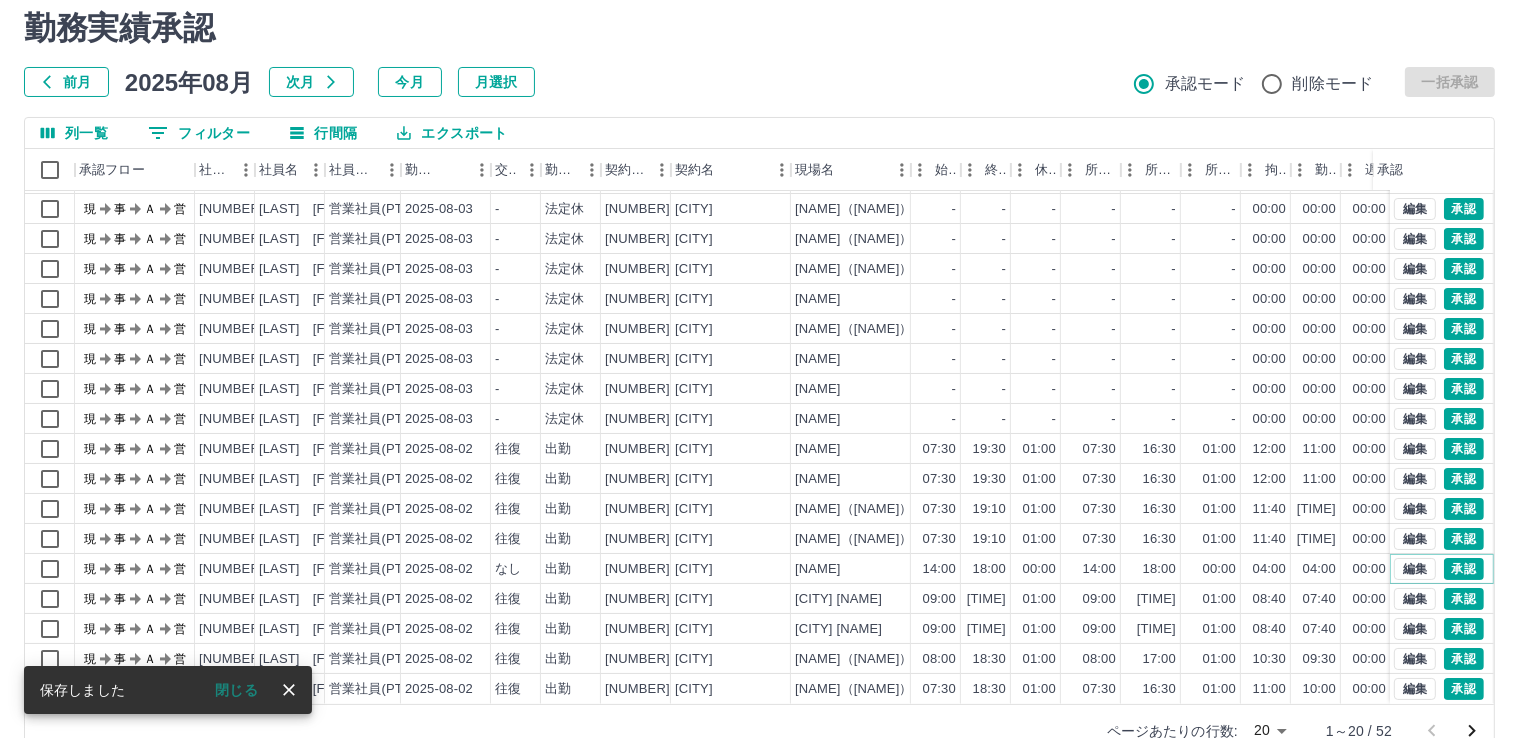 scroll, scrollTop: 100, scrollLeft: 0, axis: vertical 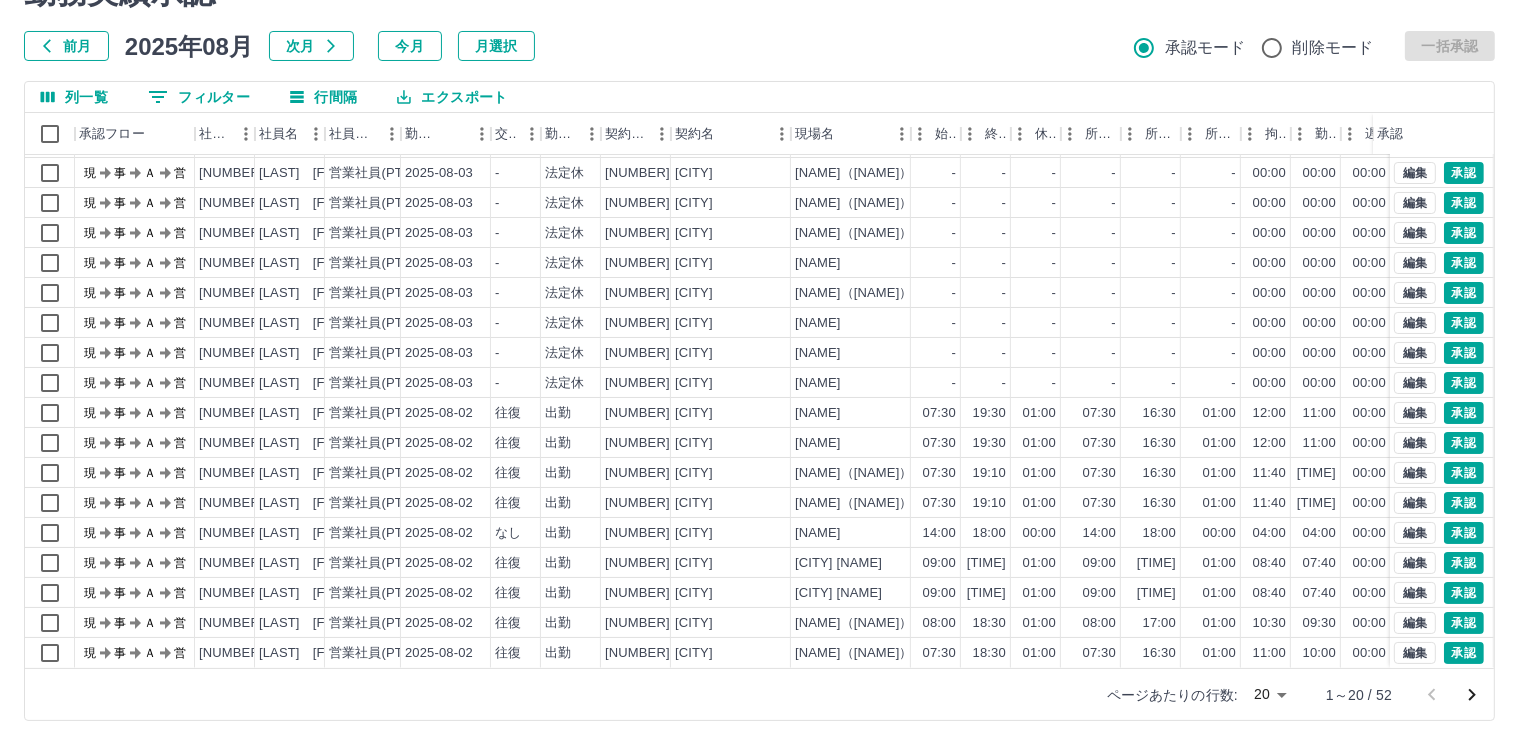 click on "SDH勤怠 [FIRST]　[LAST] 勤務実績承認 前月 [DATE] 次月 今月 月選択 承認モード 削除モード 一括承認 列一覧 0 フィルター 行間隔 エクスポート 承認フロー 社員番号 社員名 社員区分 勤務日 交通費 勤務区分 契約コード 契約名 現場名 始業 終業 休憩 所定開始 所定終業 所定休憩 拘束 勤務 遅刻等 コメント ステータス 承認 現 事 Ａ 営 [NUMBER] [LAST]　[FIRST] 営業社員(PT契約) [DATE]  -  法定休 [NUMBER] [CITY] [NAME] - - - - - - [TIME] [TIME] [TIME] 現場責任者承認待 現 事 Ａ 営 [NUMBER] [LAST]　[FIRST] 営業社員(PT契約) [DATE]  -  法定休 [NUMBER] [CITY] [NAME] - - - - - - [TIME] [TIME] [TIME] 現場責任者承認待 現 事 Ａ 営 [NUMBER] [LAST]　[FIRST] 営業社員(PT契約) [DATE]  -  法定休 [NUMBER] [CITY] [TIME] [TIME] [TIME]" at bounding box center (759, 322) 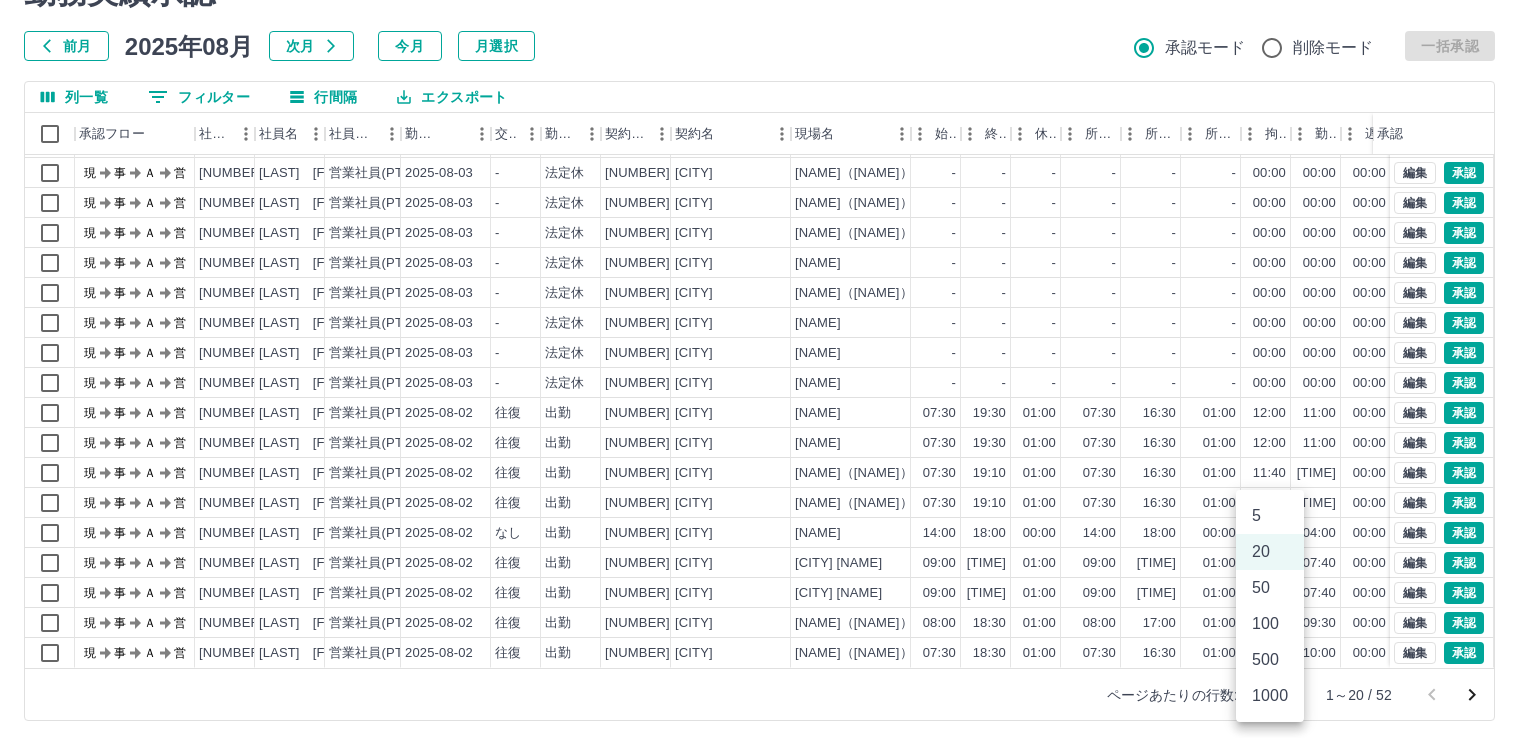 click on "100" at bounding box center [1270, 624] 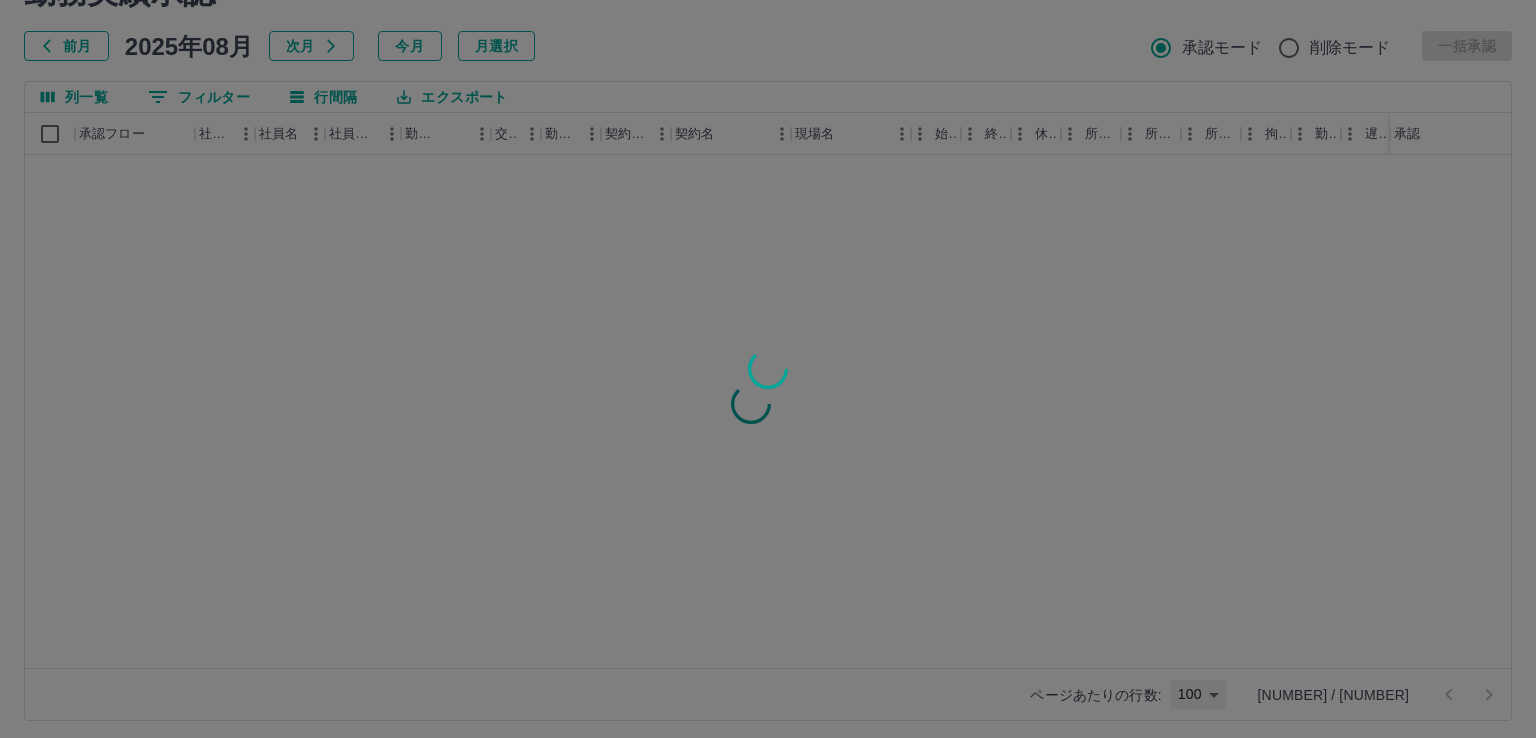 type on "***" 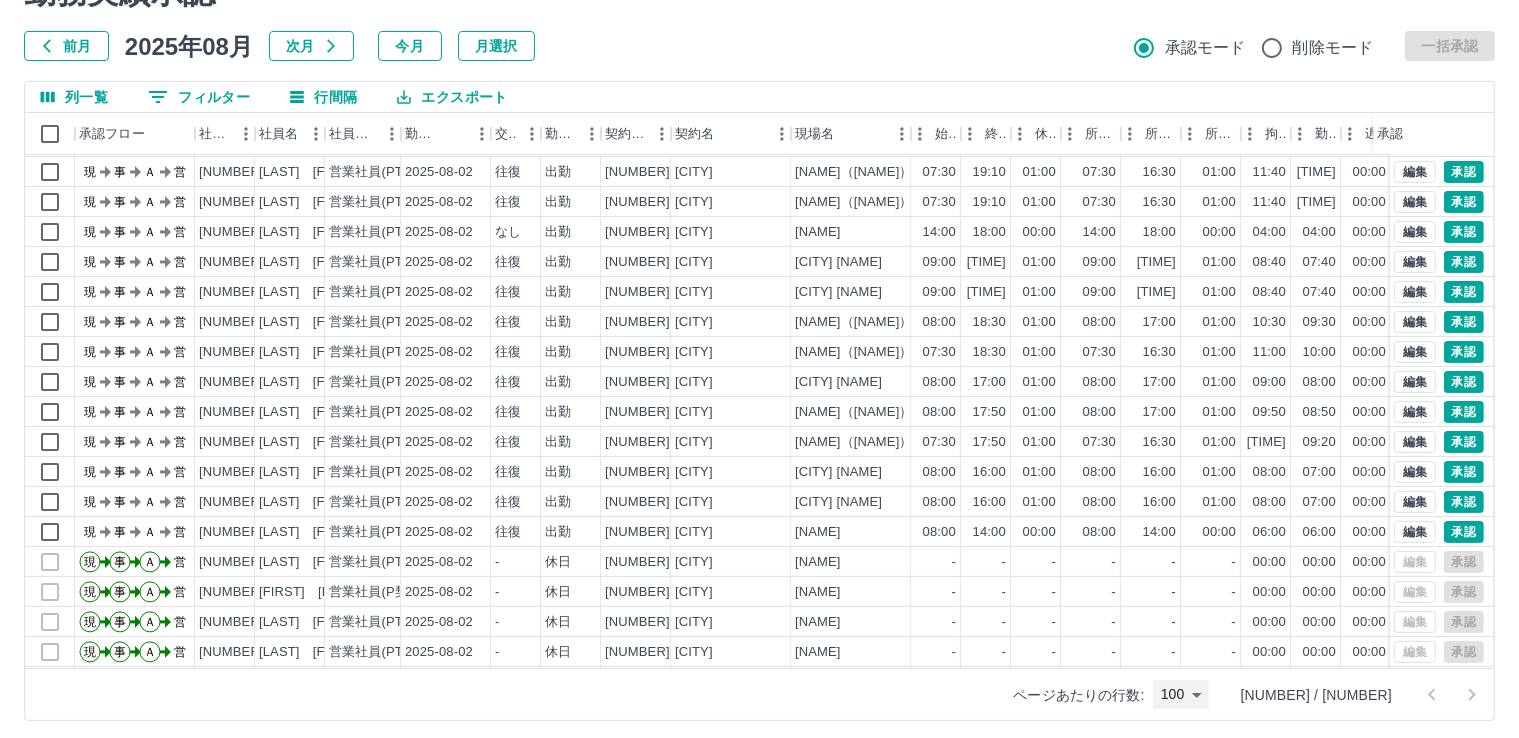 scroll, scrollTop: 400, scrollLeft: 0, axis: vertical 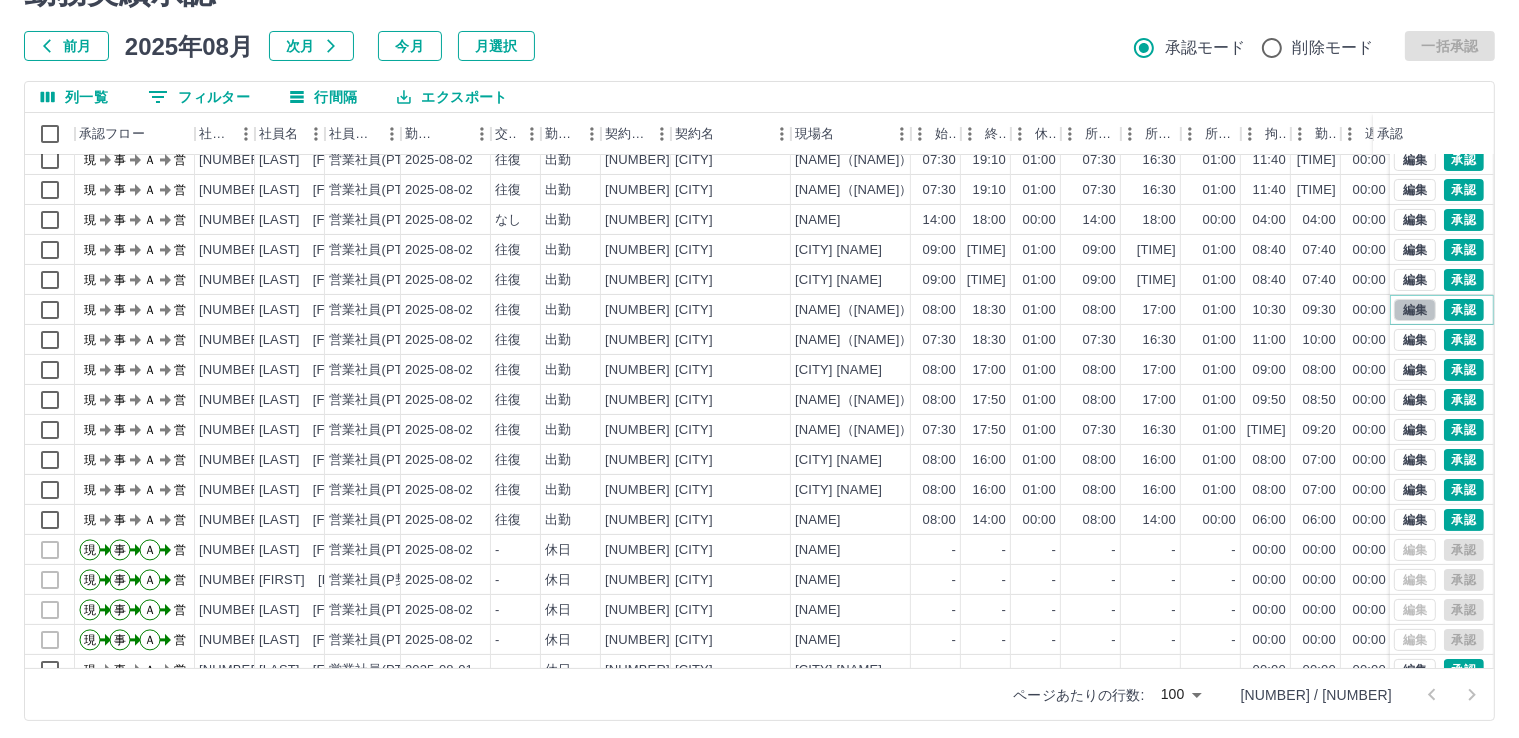click on "編集" at bounding box center [1415, 310] 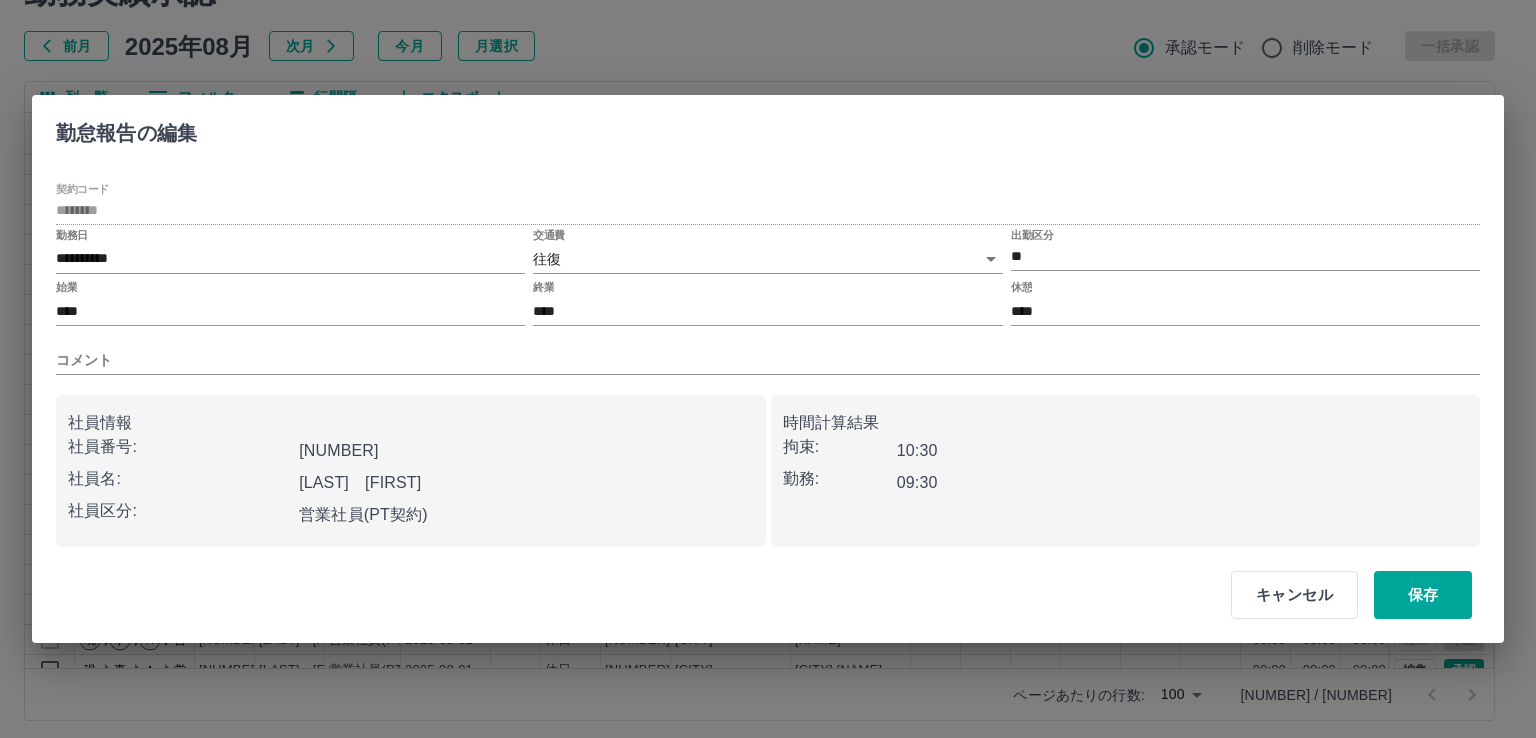 click on "SDH勤怠 [FIRST]　[LAST] 勤務実績承認 前月 [DATE] 次月 今月 月選択 承認モード 削除モード 一括承認 列一覧 0 フィルター 行間隔 エクスポート 承認フロー 社員番号 社員名 社員区分 勤務日 交通費 勤務区分 契約コード 契約名 現場名 始業 終業 休憩 所定開始 所定終業 所定休憩 拘束 勤務 遅刻等 コメント ステータス 承認 現 事 Ａ 営 [NUMBER] [LAST]　[FIRST] 営業社員(PT契約) [DATE] 往復 出勤 [NUMBER] [CITY] [NAME] [TIME] [TIME] [TIME] [TIME] [TIME] [TIME] [TIME] [TIME] [TIME] 現場責任者承認待 現 事 Ａ 営 [NUMBER] [LAST]　[FIRST] 営業社員(PT契約) [DATE] 往復 出勤 [NUMBER] [CITY] [NAME] [TIME] [TIME] [TIME] [TIME] [TIME] [TIME] [TIME] [TIME] [TIME] 現場責任者承認待 現 事 Ａ 営 [NUMBER] [LAST]　[FIRST] 営業社員(PT契約) [DATE] 往復 出勤 [NUMBER] [CITY] [TIME] [TIME] [TIME]" at bounding box center (768, 322) 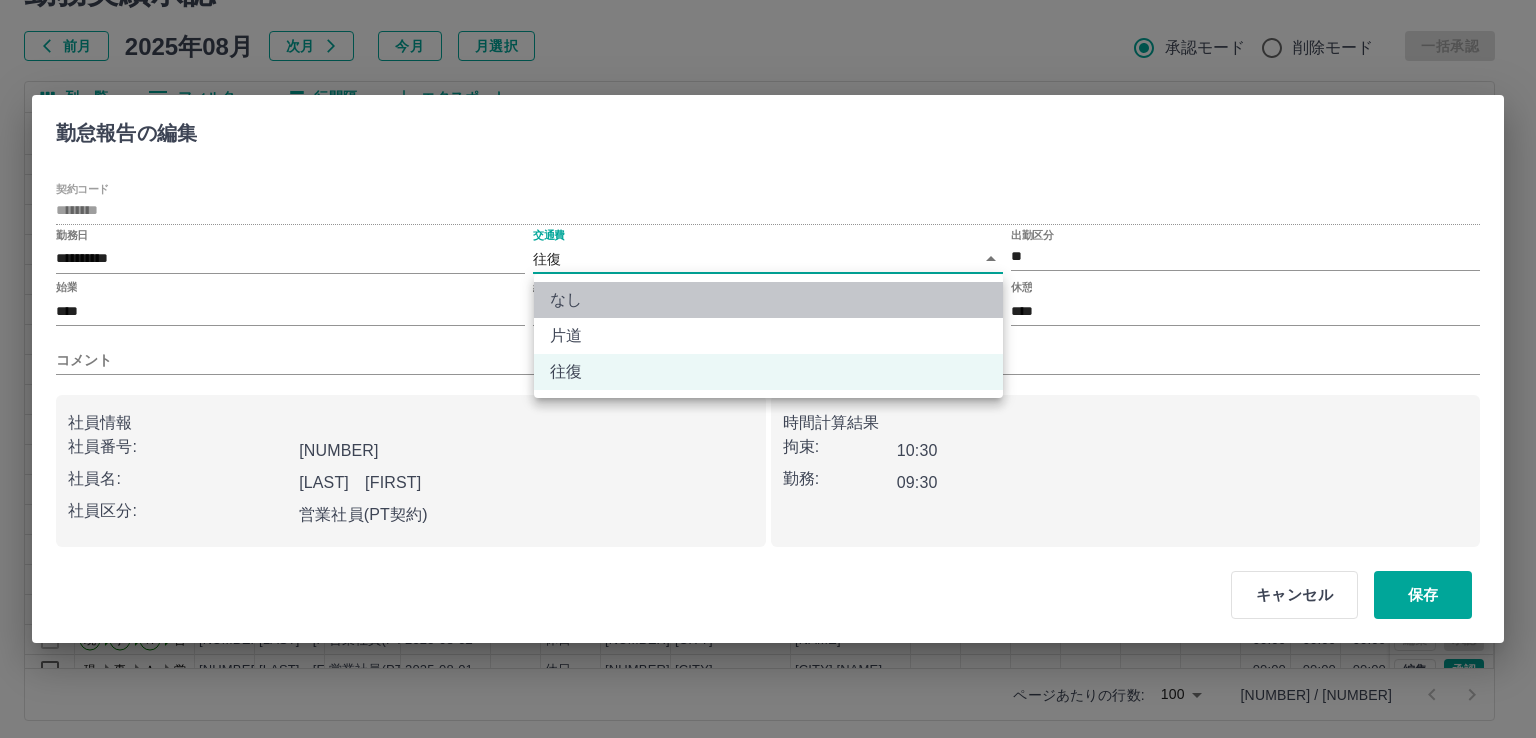 click on "なし" at bounding box center [768, 300] 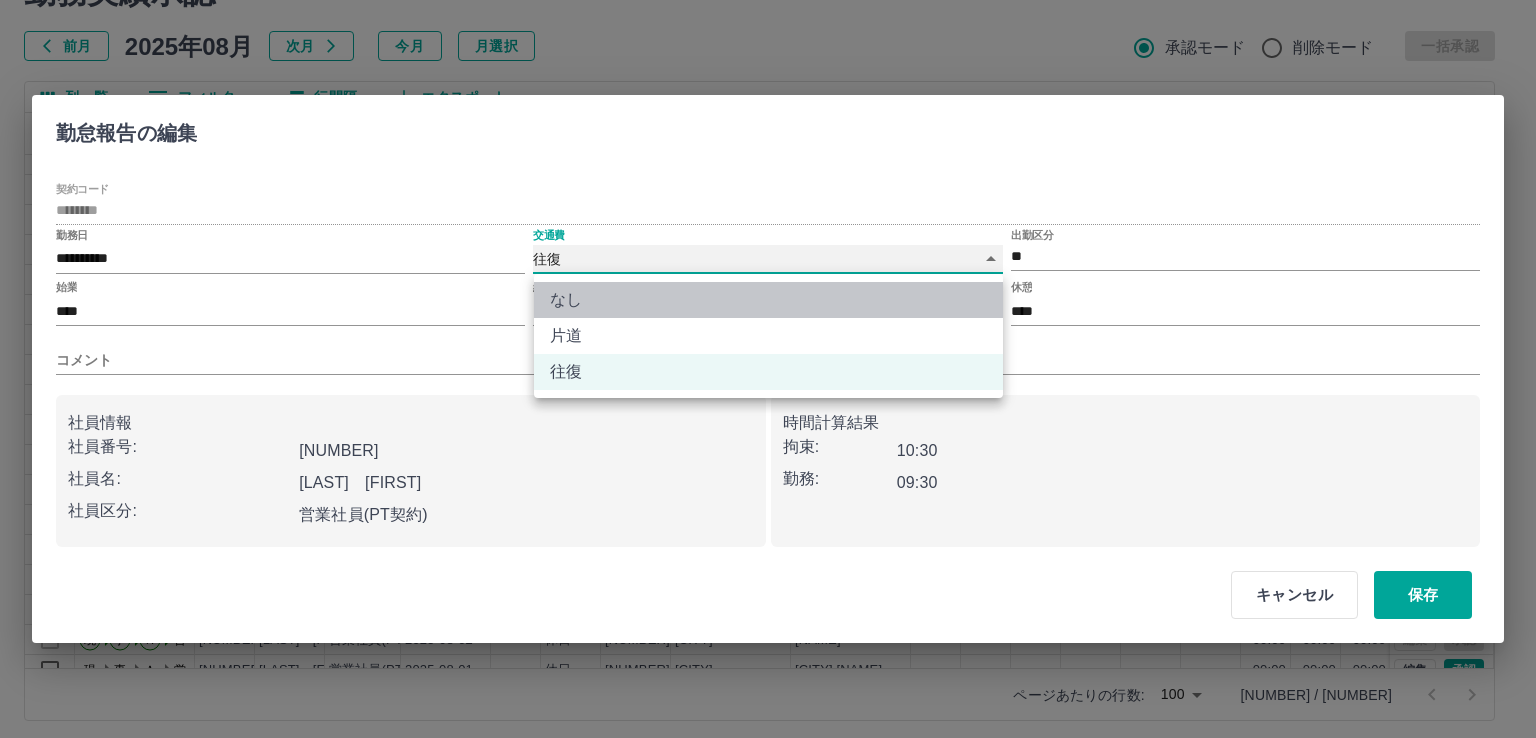 type on "****" 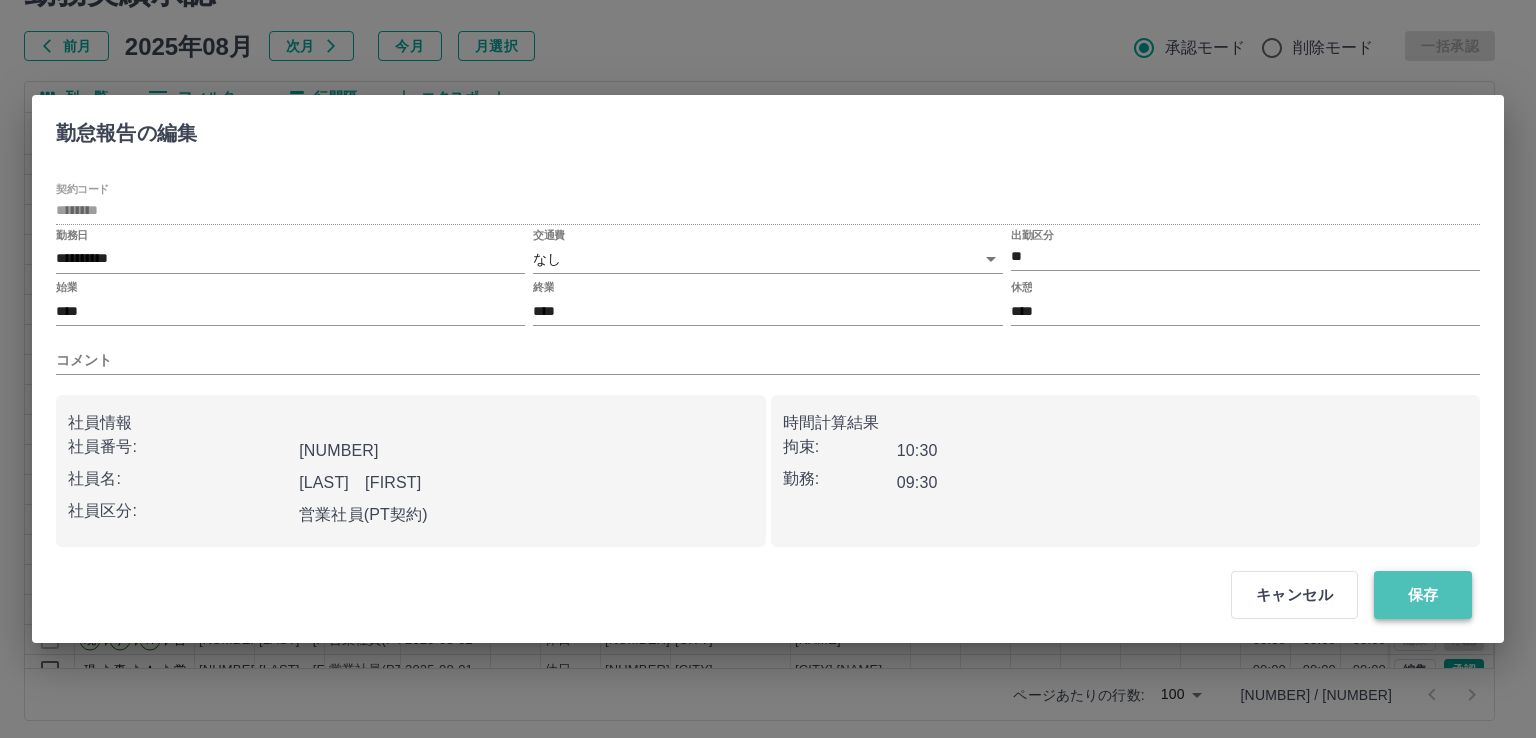 click on "保存" at bounding box center (1423, 595) 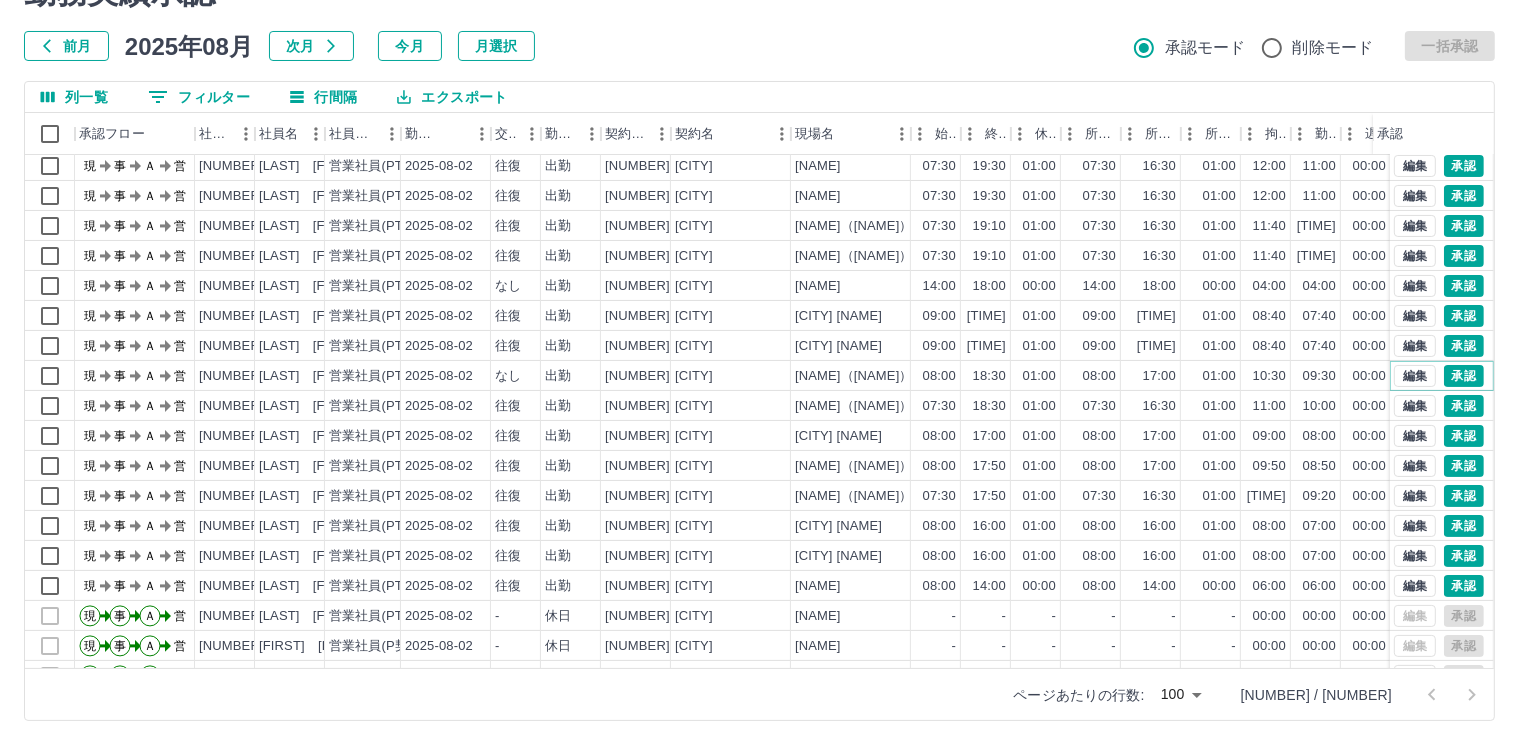 scroll, scrollTop: 300, scrollLeft: 0, axis: vertical 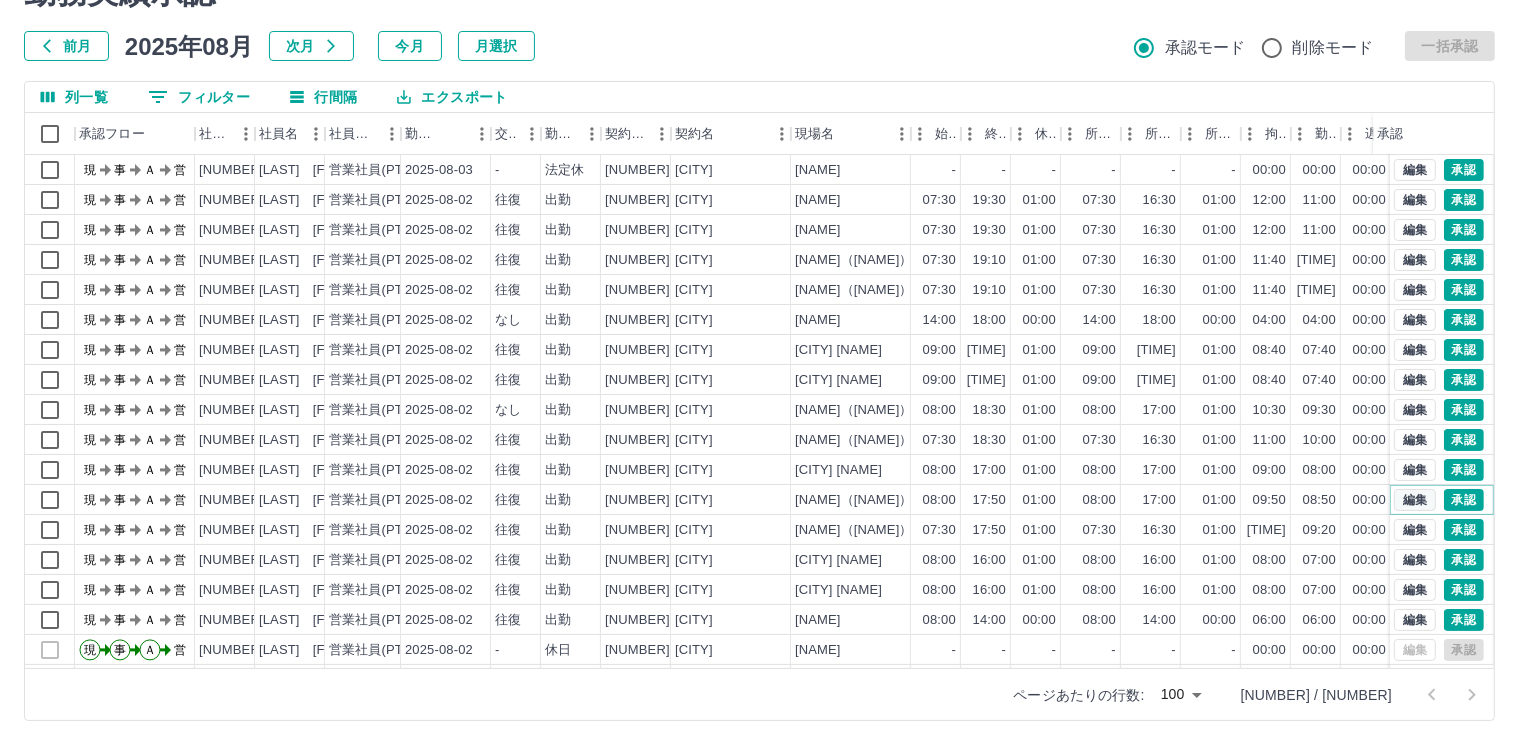 click on "編集" at bounding box center [1415, 500] 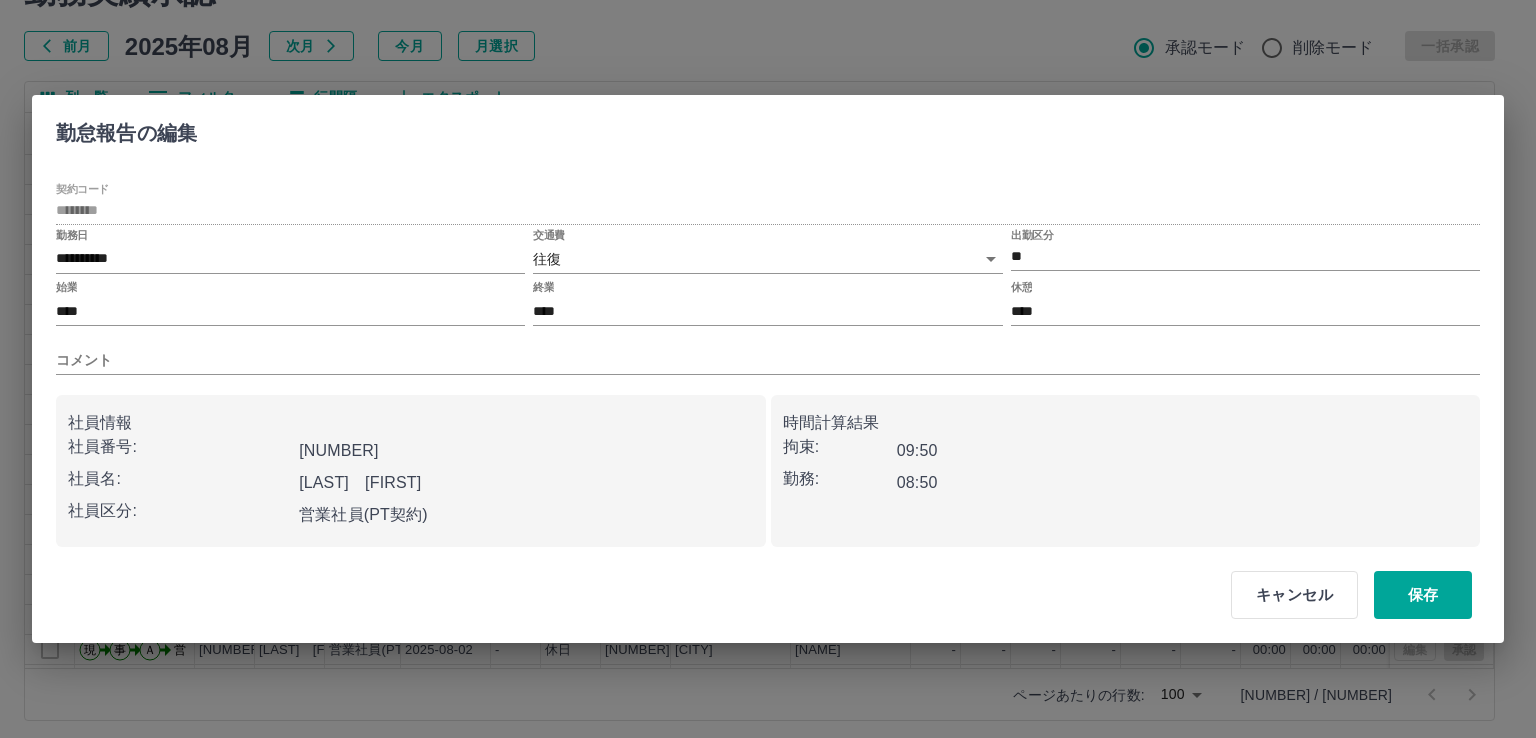 click on "SDH勤怠 [FIRST]　[LAST] 勤務実績承認 前月 [DATE] 次月 今月 月選択 承認モード 削除モード 一括承認 列一覧 0 フィルター 行間隔 エクスポート 承認フロー 社員番号 社員名 社員区分 勤務日 交通費 勤務区分 契約コード 契約名 現場名 始業 終業 休憩 所定開始 所定終業 所定休憩 拘束 勤務 遅刻等 コメント ステータス 承認 現 事 Ａ 営 [NUMBER] [LAST]　[FIRST] 営業社員(PT契約) [DATE]  -  法定休 [NUMBER] [CITY] [NAME]（[NAME]） - - - - - - [TIME] [TIME] [TIME] 現場責任者承認待 現 事 Ａ 営 [NUMBER] [LAST]　[FIRST] 営業社員(PT契約) [DATE]  -  法定休 [NUMBER] [CITY] [NAME] - - - - - - [TIME] [TIME] [TIME] 現場責任者承認待 現 事 Ａ 営 [NUMBER] [LAST]　[FIRST] 営業社員(PT契約) [DATE]  -  法定休 [NUMBER] [CITY] [TIME] [TIME] [TIME]" at bounding box center (768, 322) 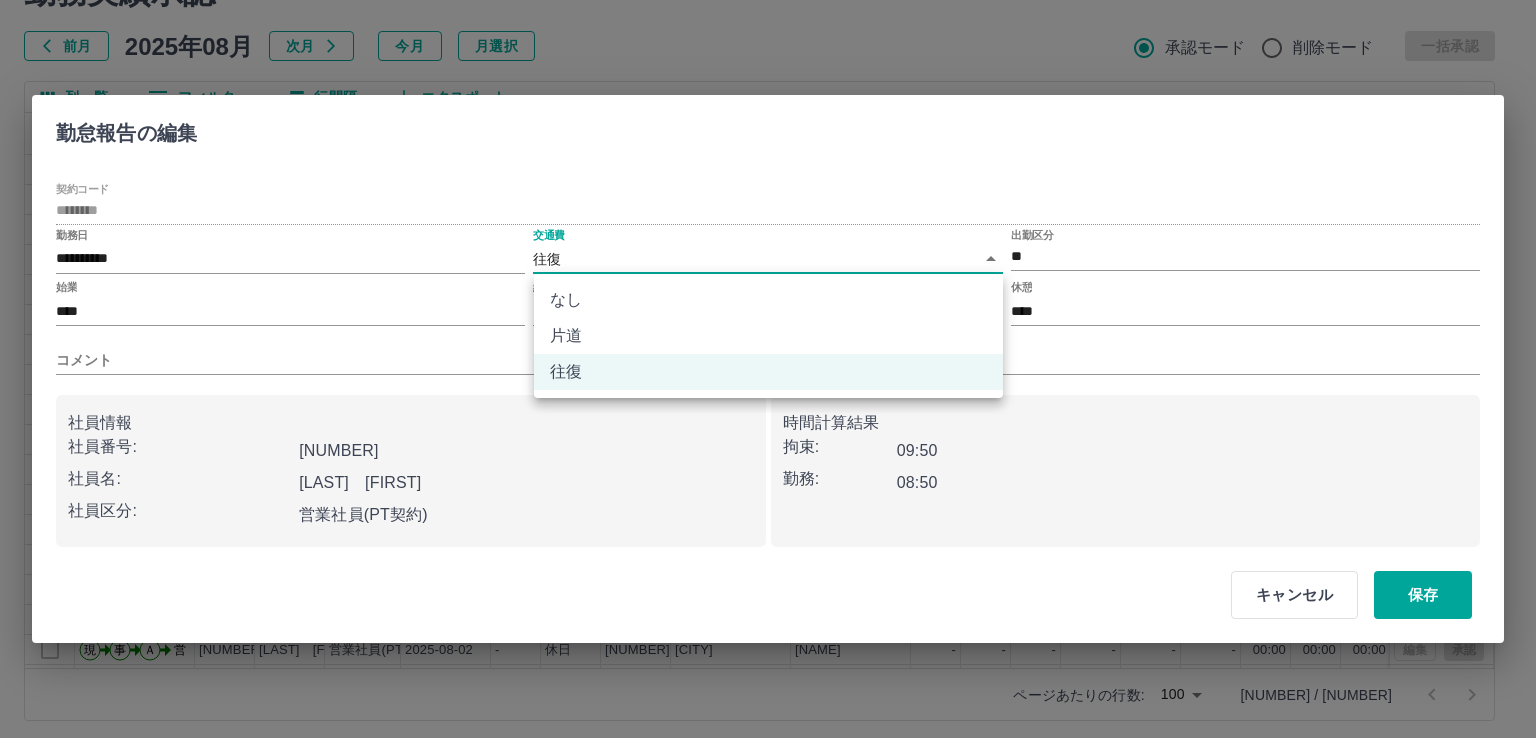 click on "なし" at bounding box center (768, 300) 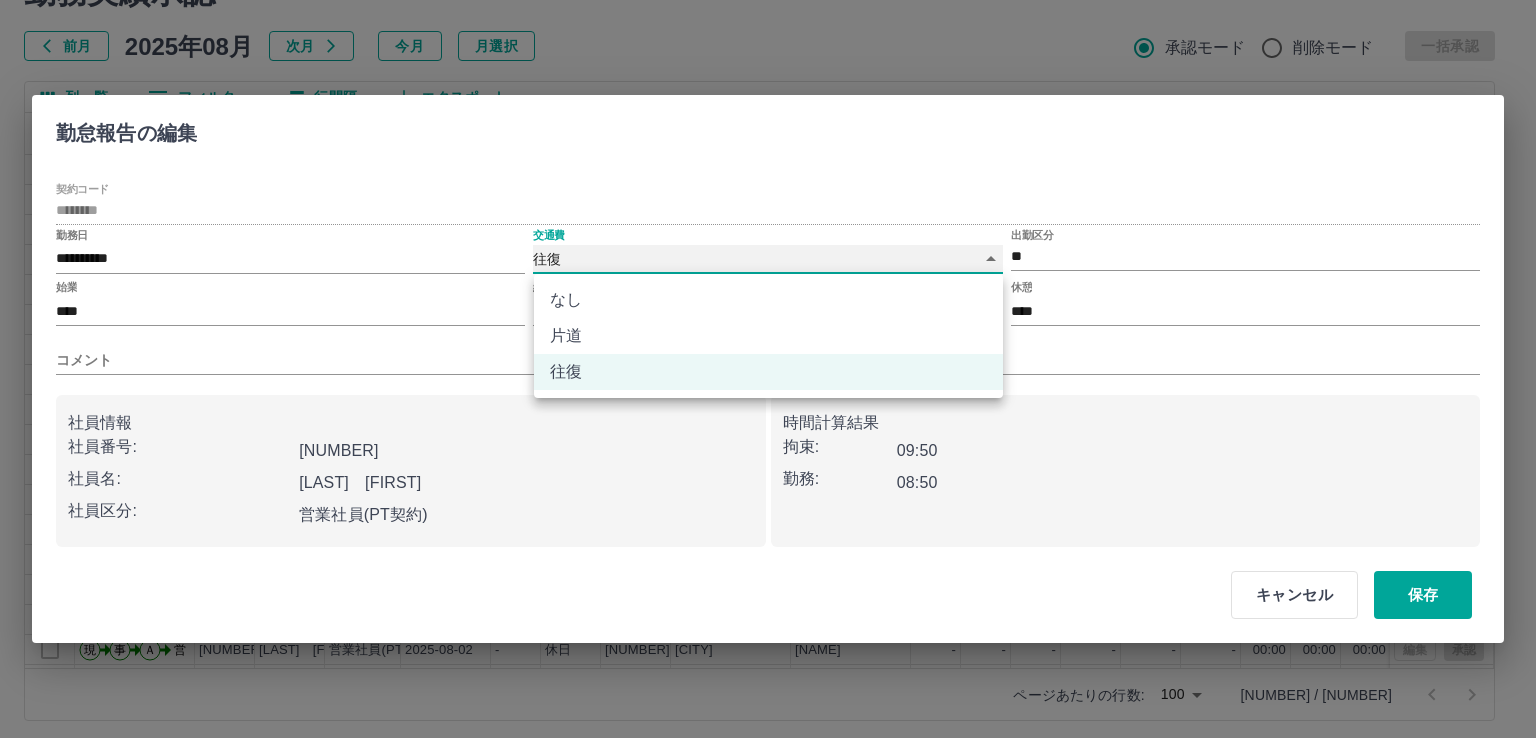 type on "****" 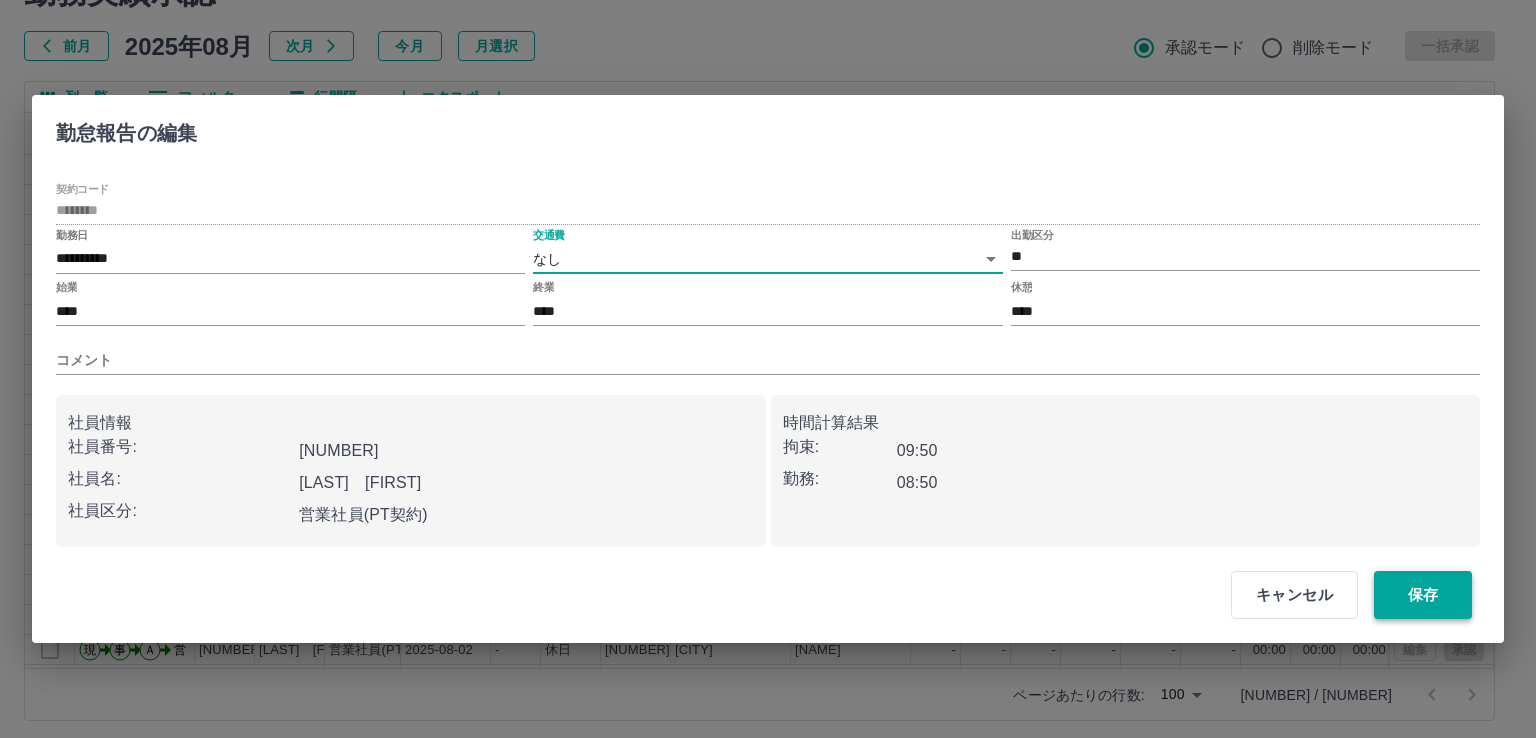 click on "保存" at bounding box center (1423, 595) 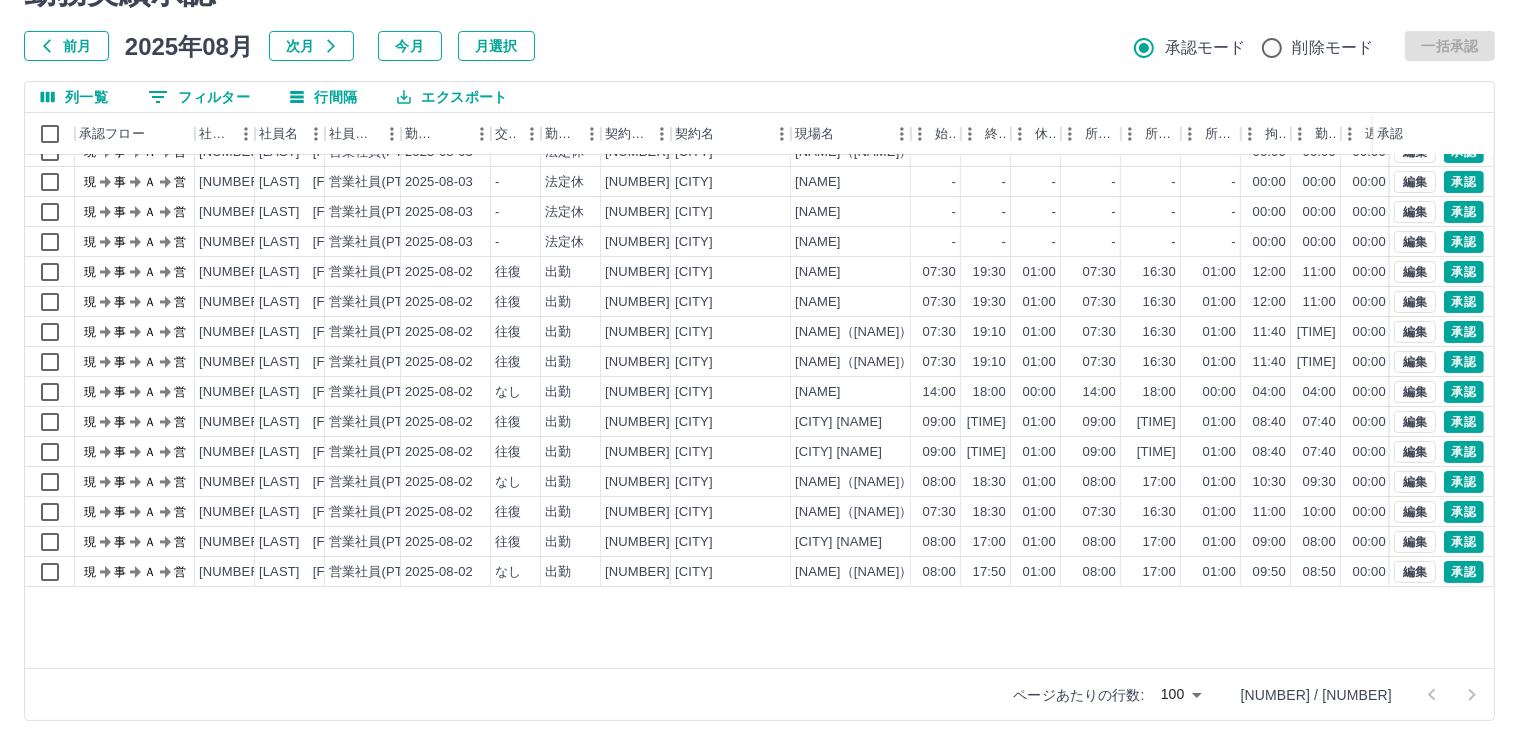 scroll, scrollTop: 0, scrollLeft: 0, axis: both 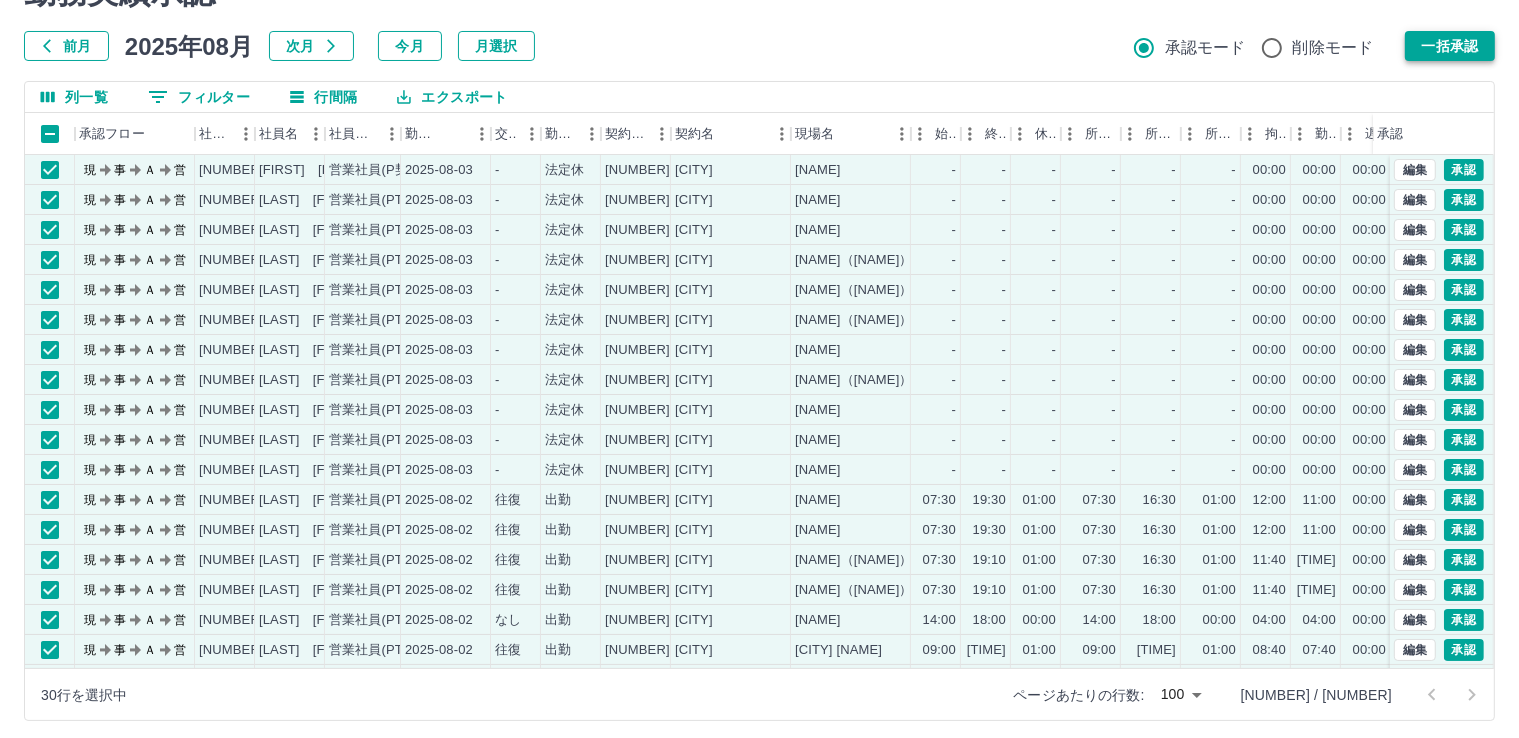 click on "一括承認" at bounding box center (1450, 46) 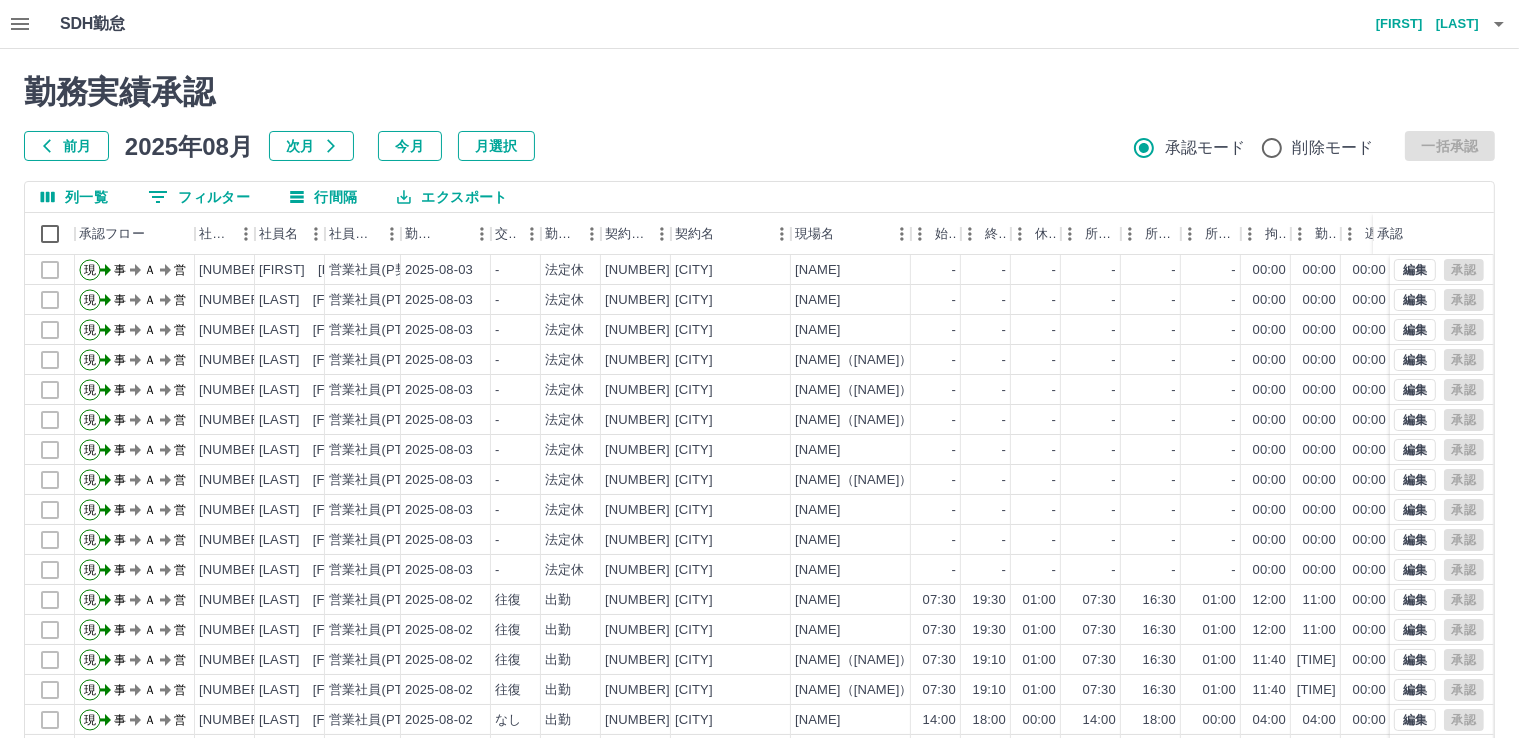 scroll, scrollTop: 0, scrollLeft: 0, axis: both 